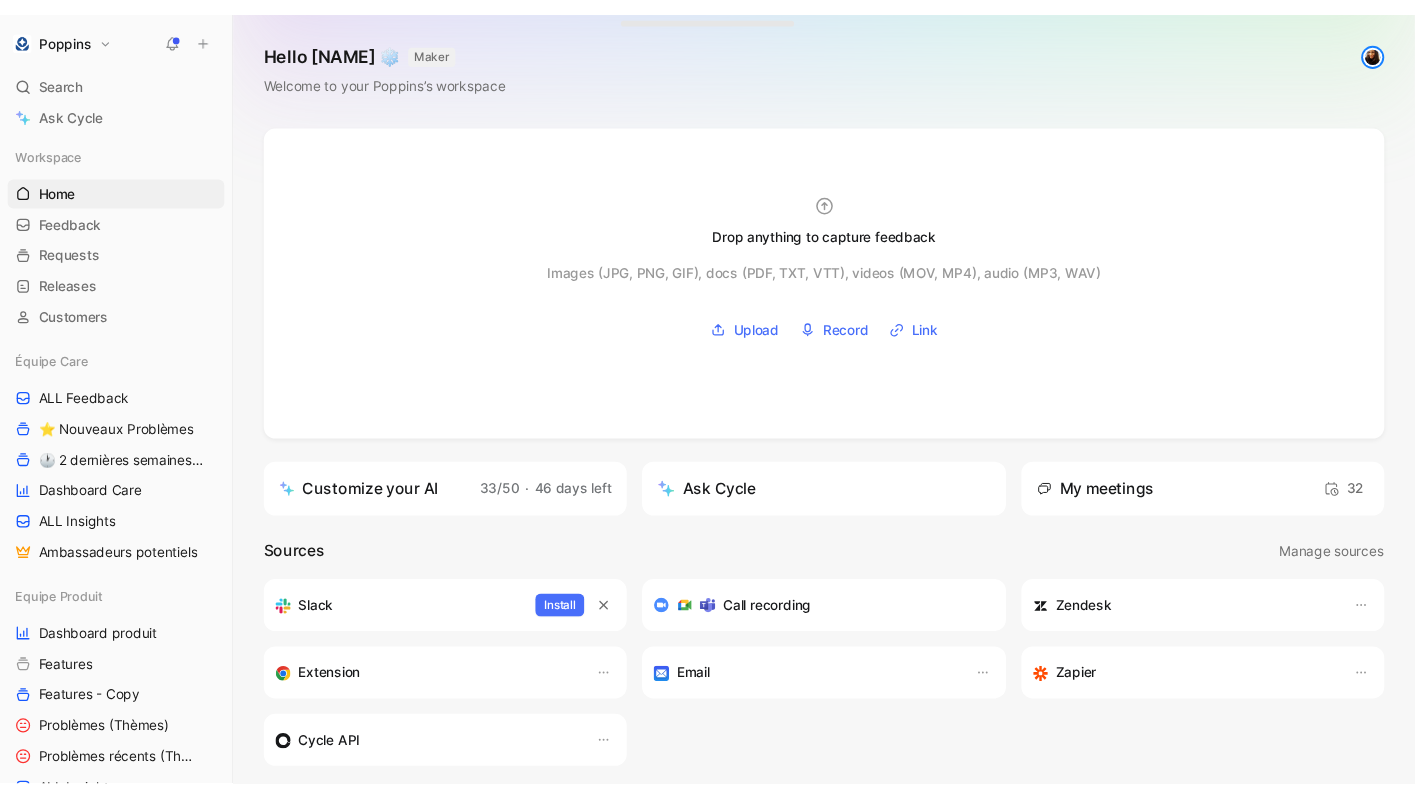 scroll, scrollTop: 0, scrollLeft: 0, axis: both 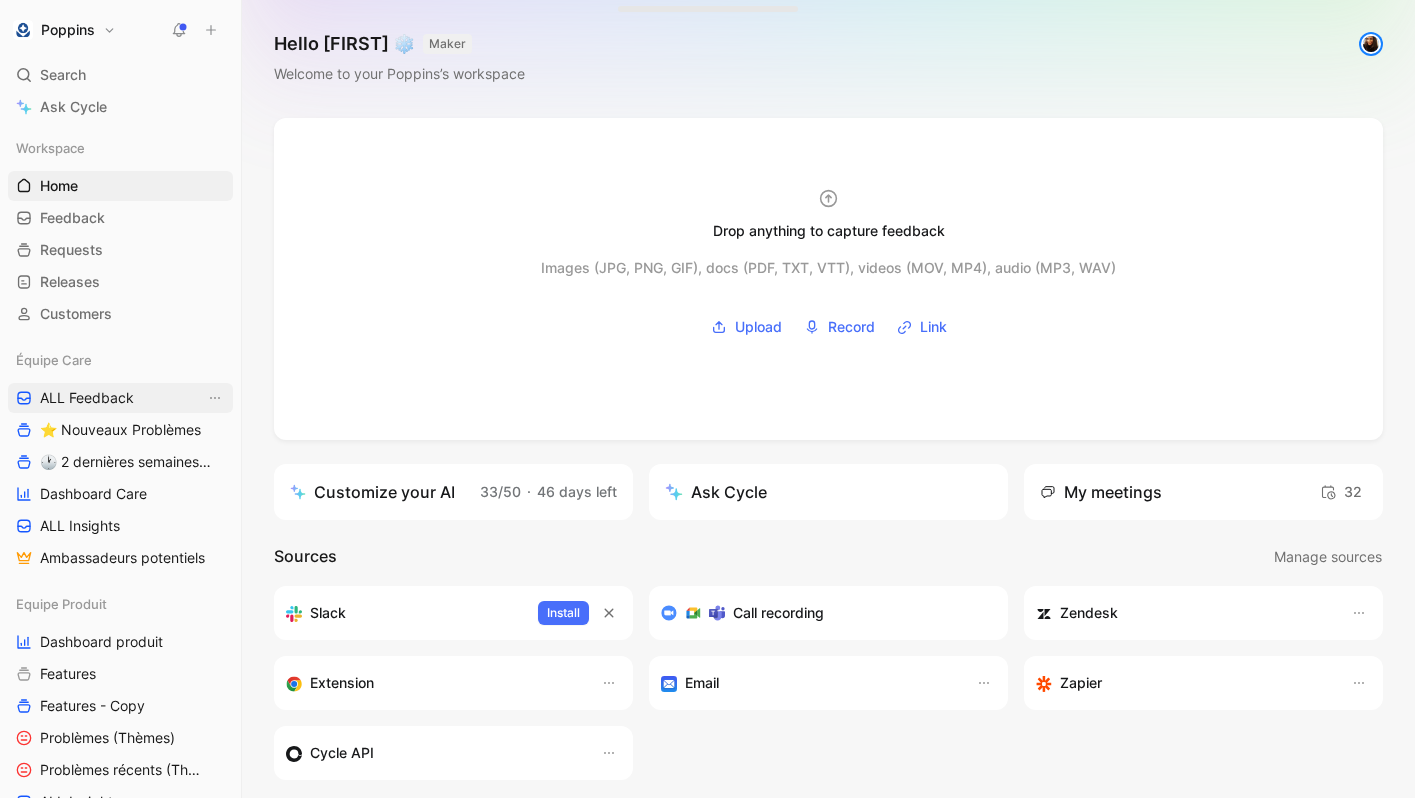 click on "ALL Feedback" at bounding box center (87, 398) 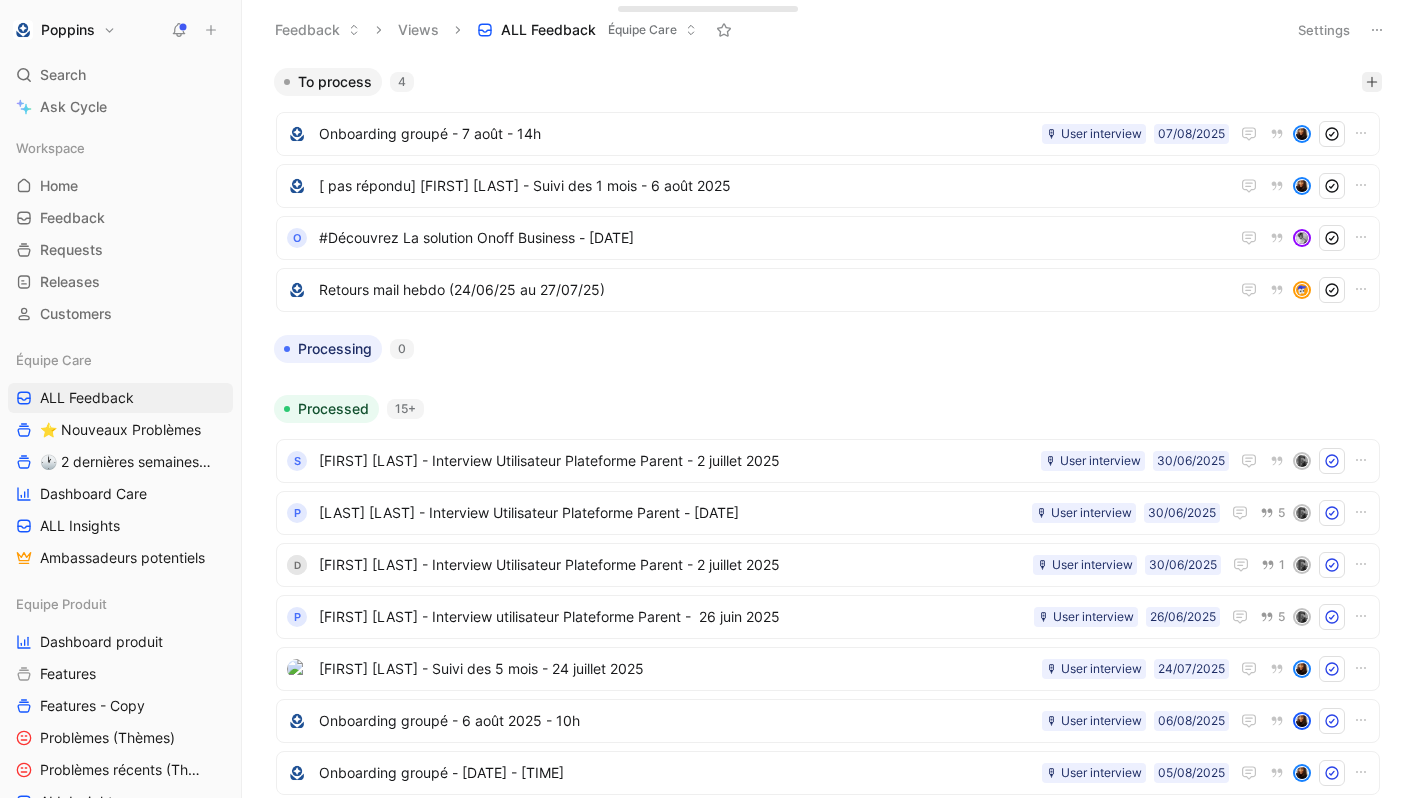 click at bounding box center [1372, 82] 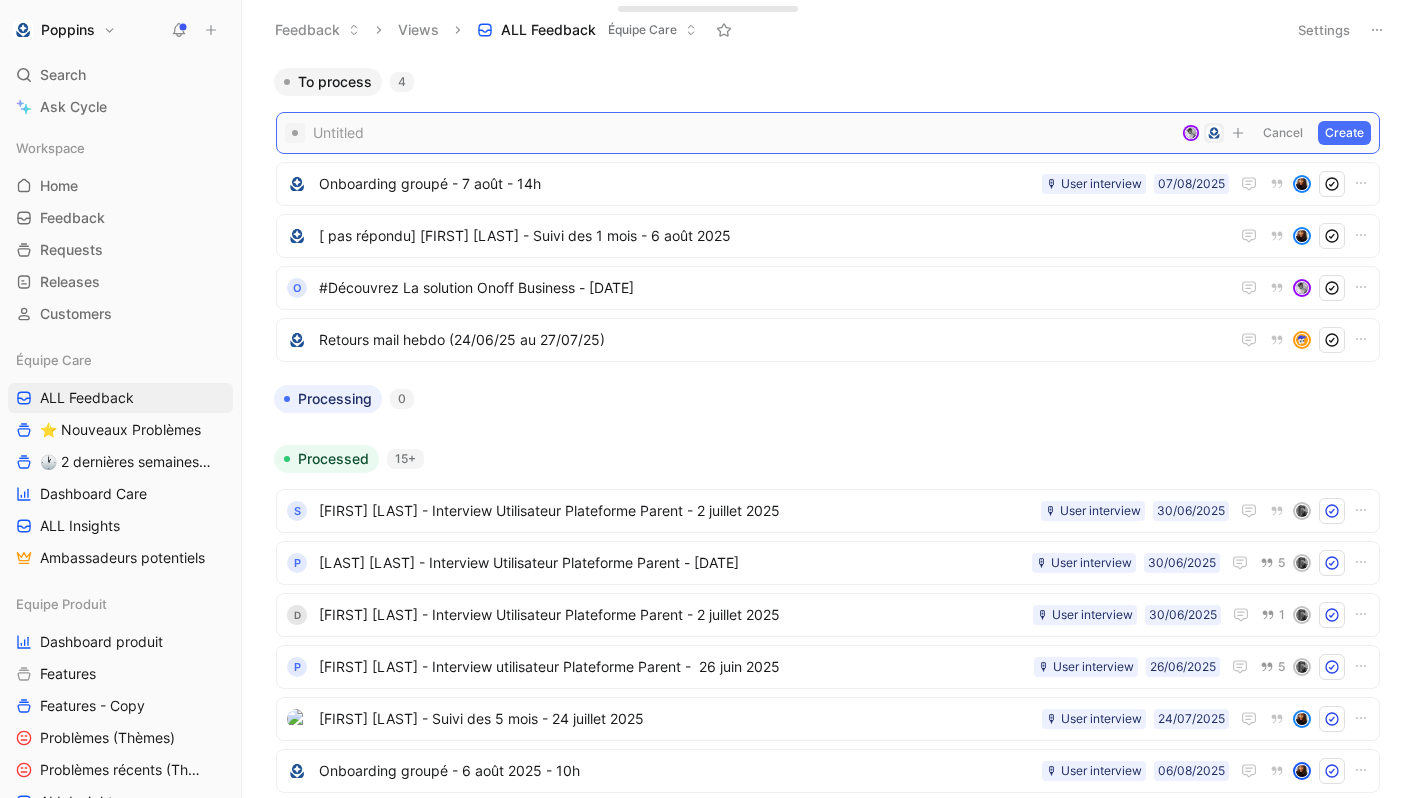 click at bounding box center [743, 133] 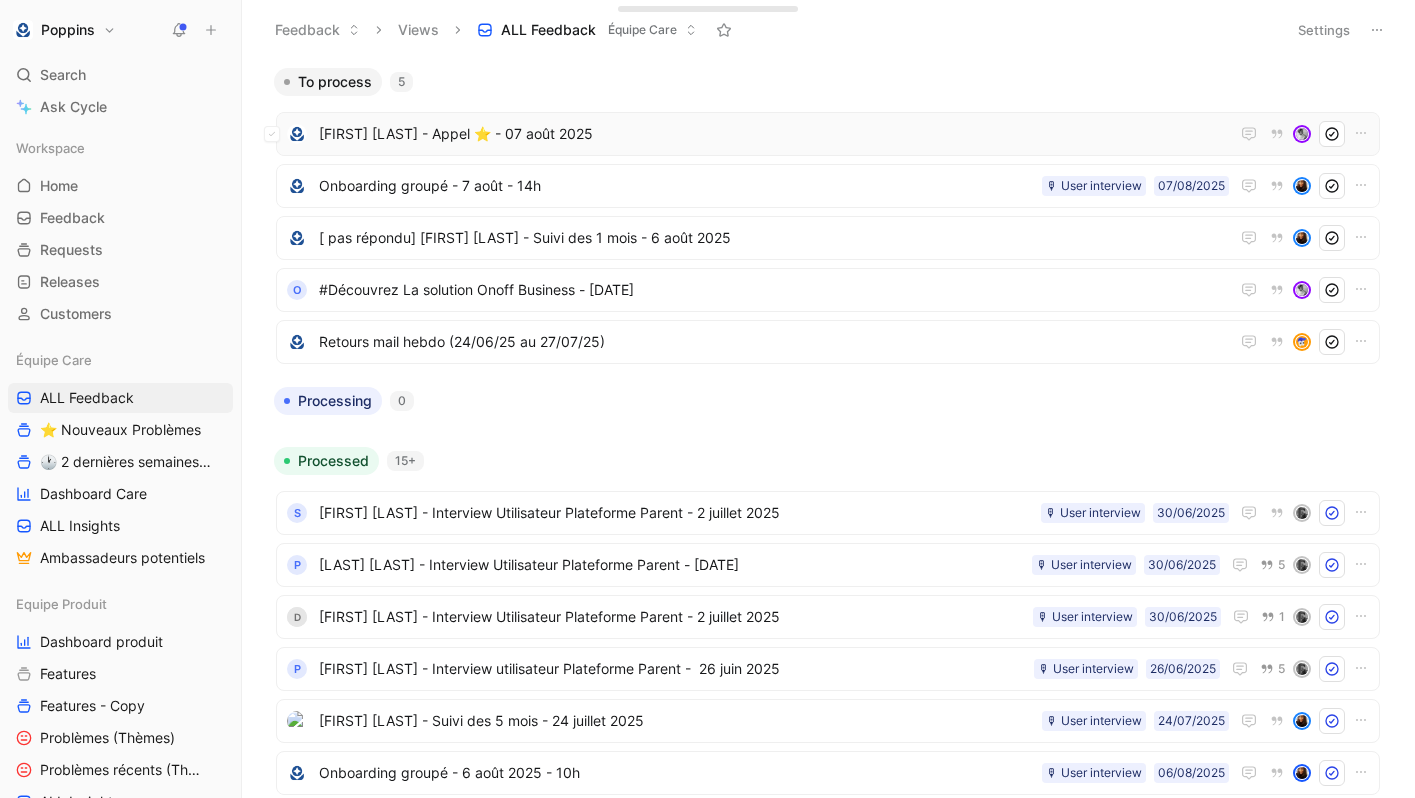 click on "[FIRST] [LAST] - Appel ⭐️ - 07 août 2025" at bounding box center [774, 134] 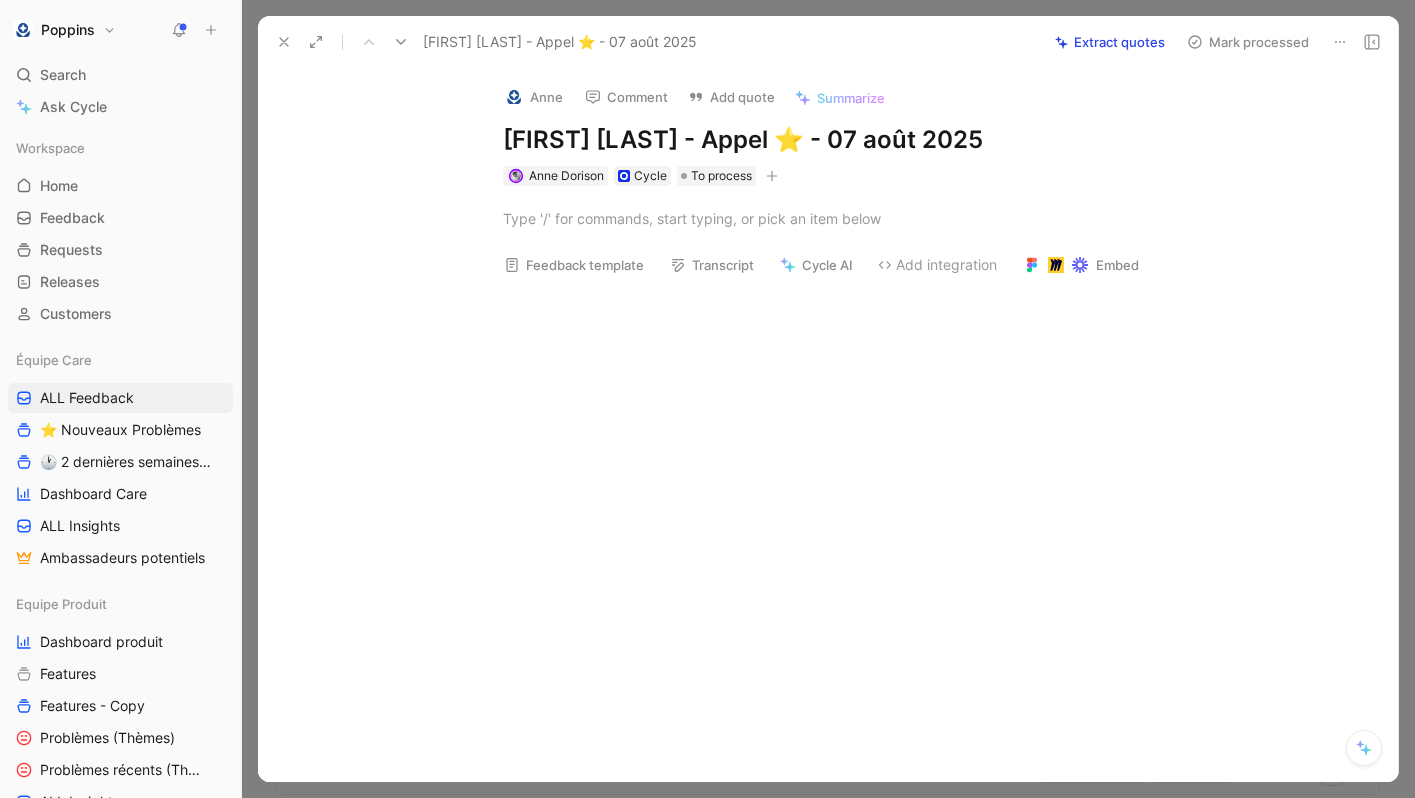 click at bounding box center (849, 218) 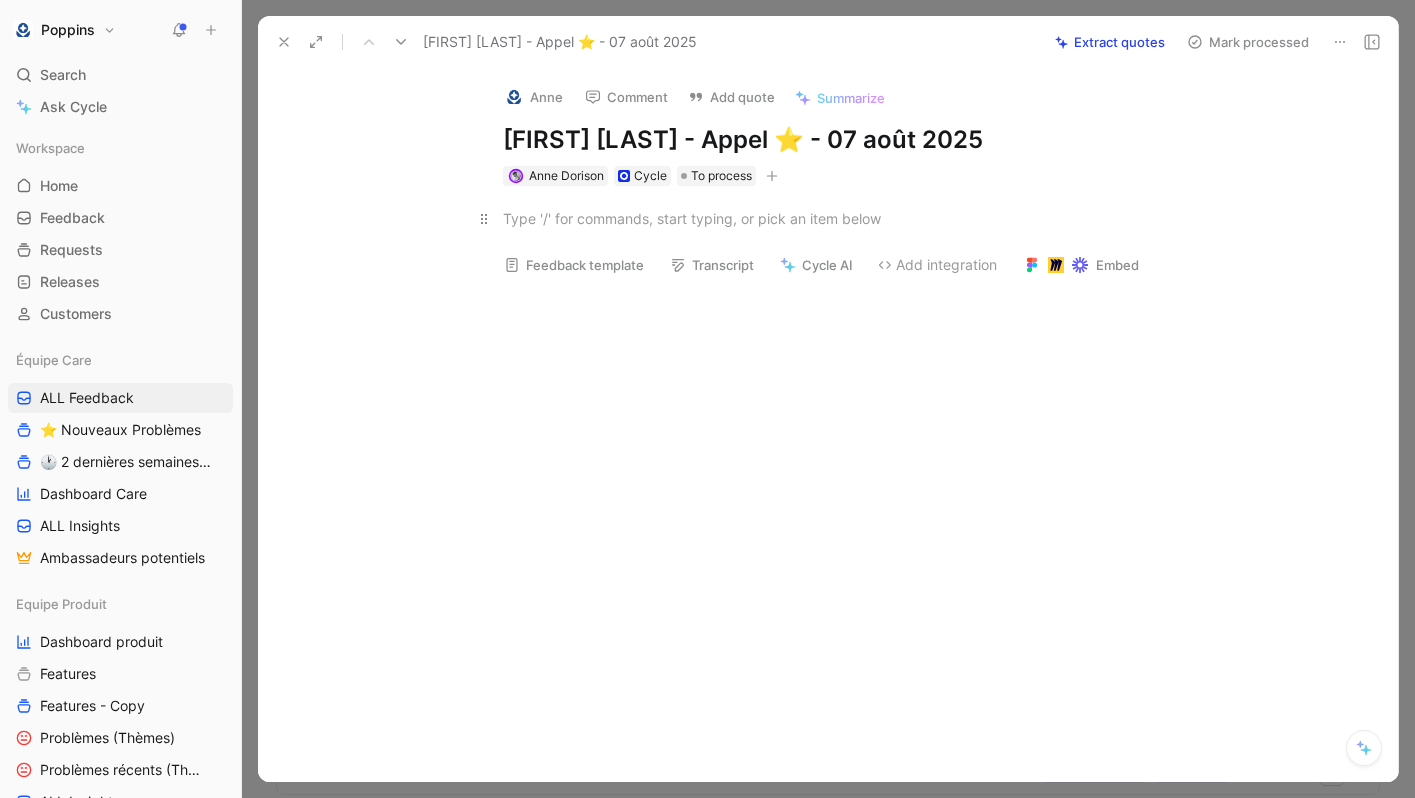 click at bounding box center (849, 218) 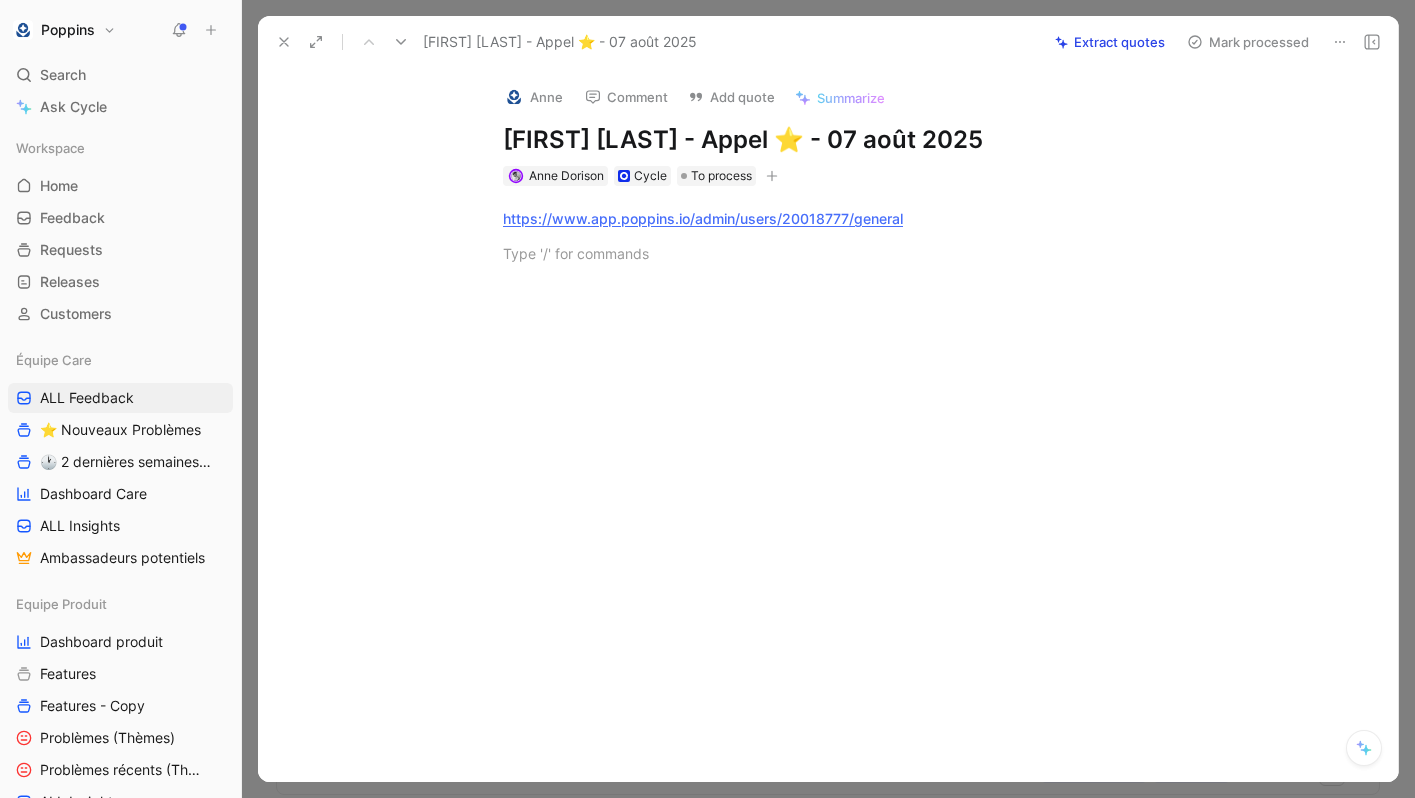 paste 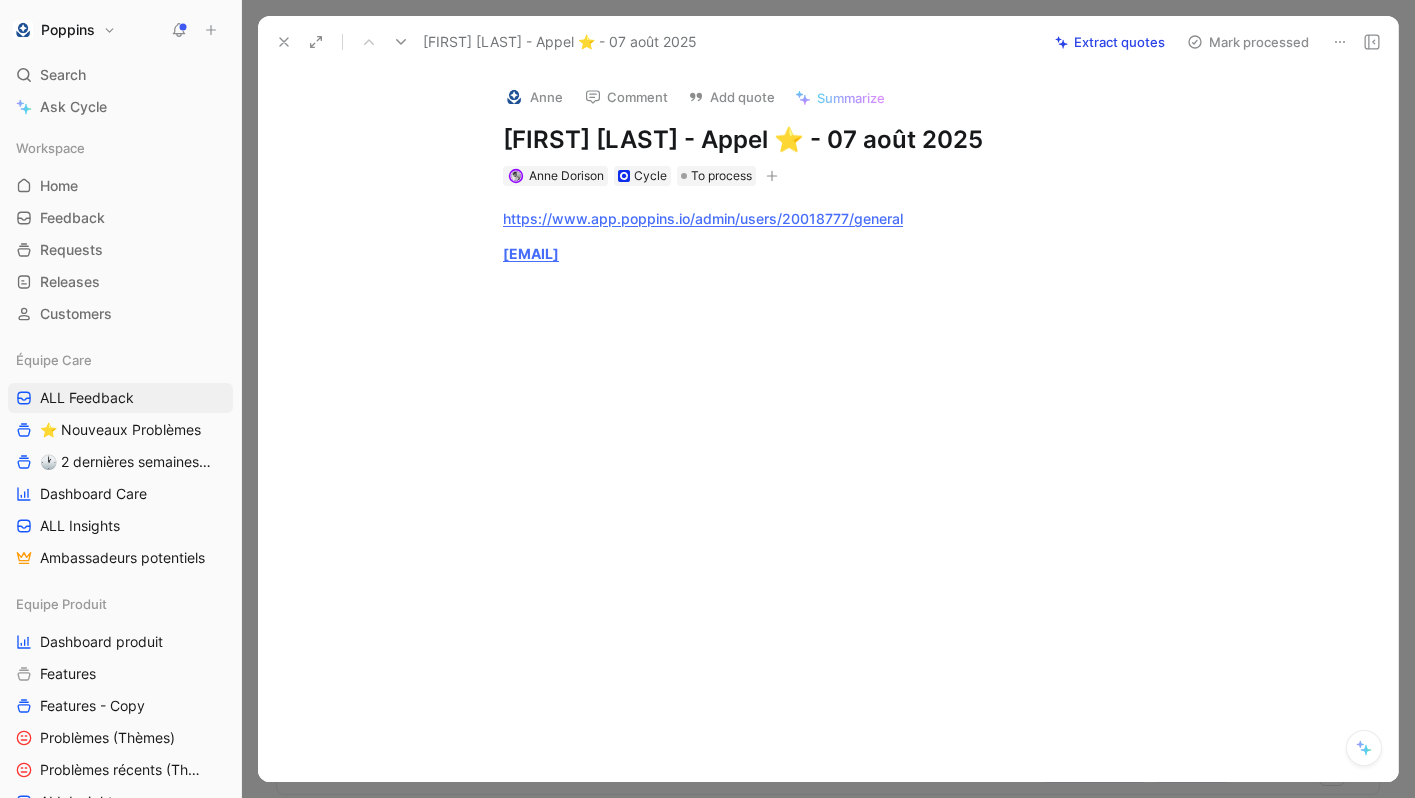 type 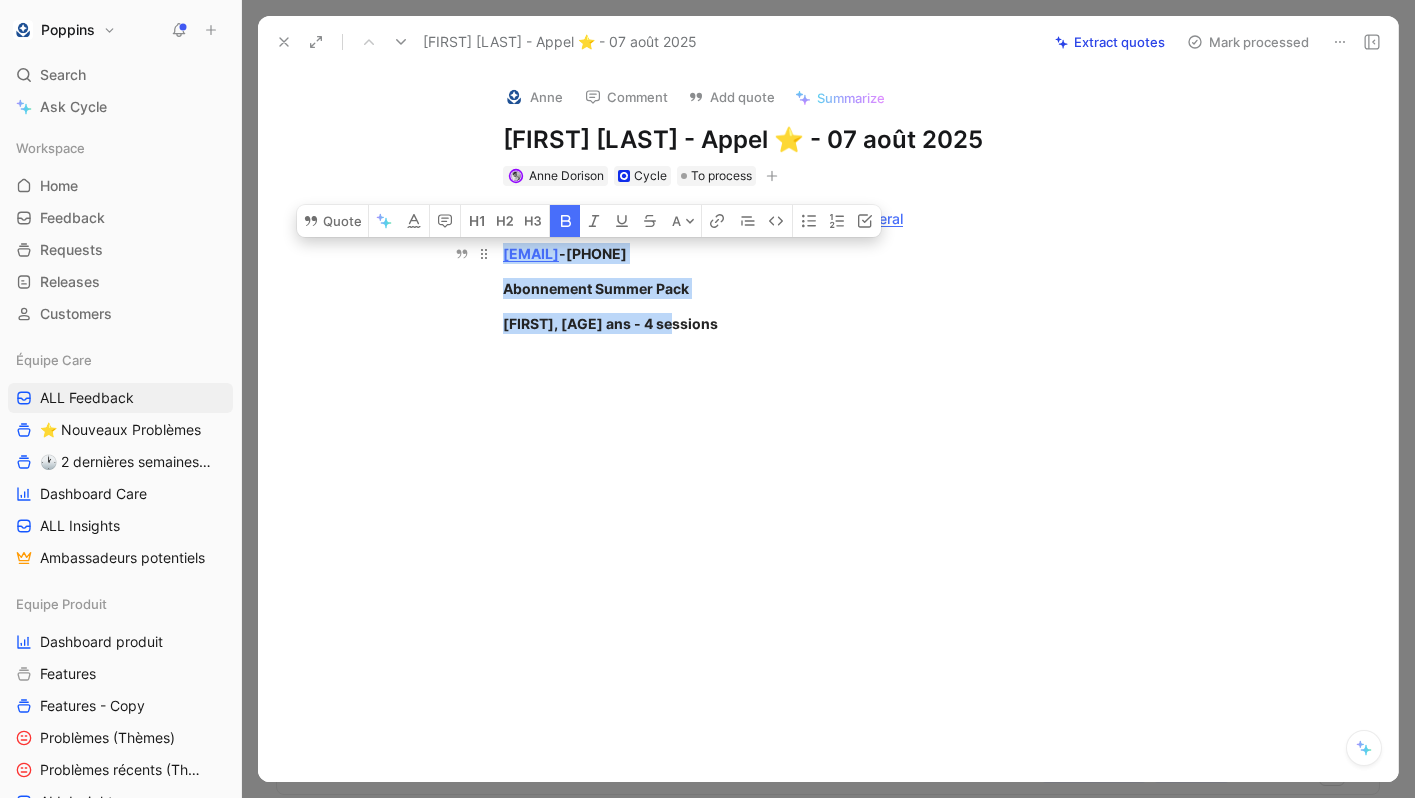 drag, startPoint x: 710, startPoint y: 318, endPoint x: 501, endPoint y: 253, distance: 218.87439 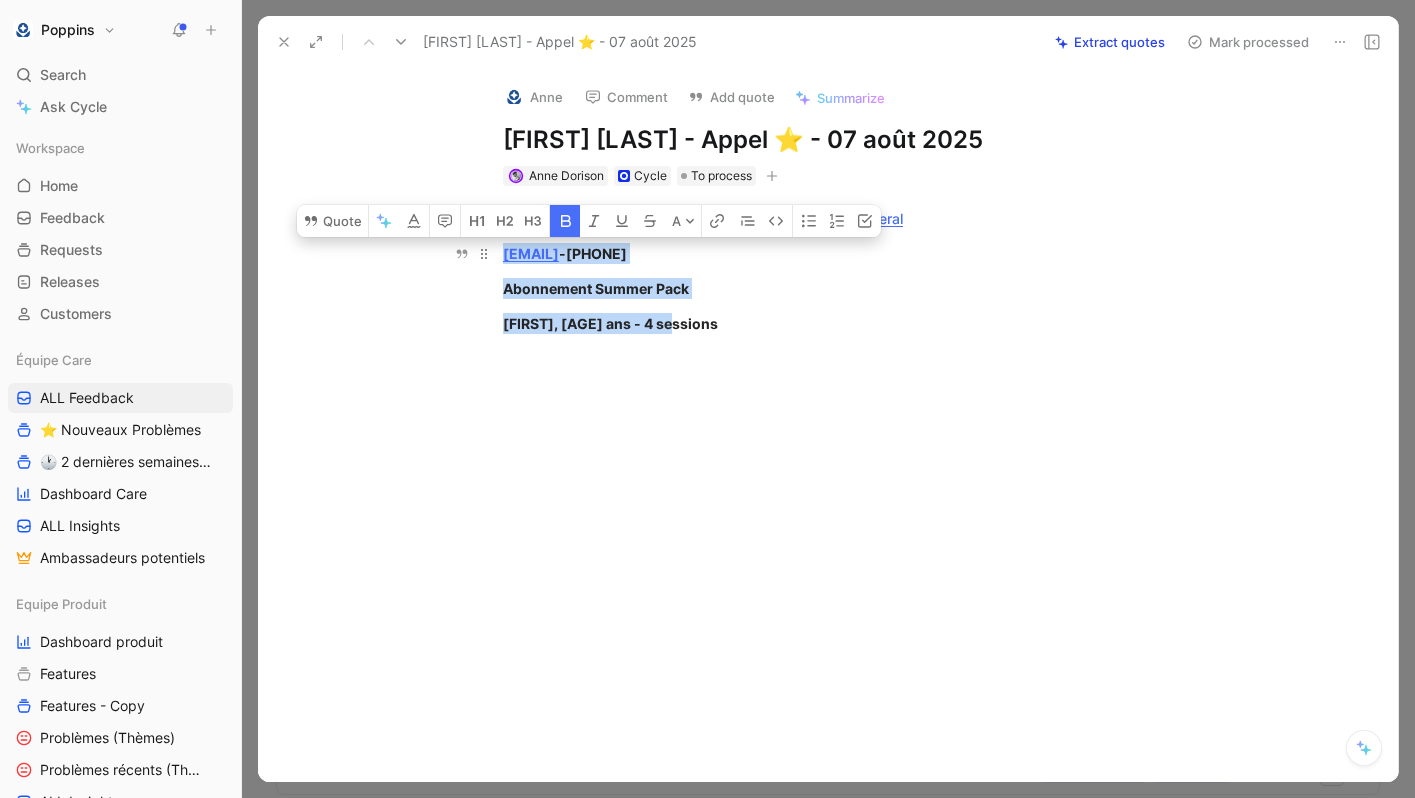 click on "https://www.app.poppins.io/admin/users/20018777/general [EMAIL] - [PHONE] Abonnement Summer Pack [FIRST], [AGE] ans - 4 sessions" at bounding box center [849, 271] 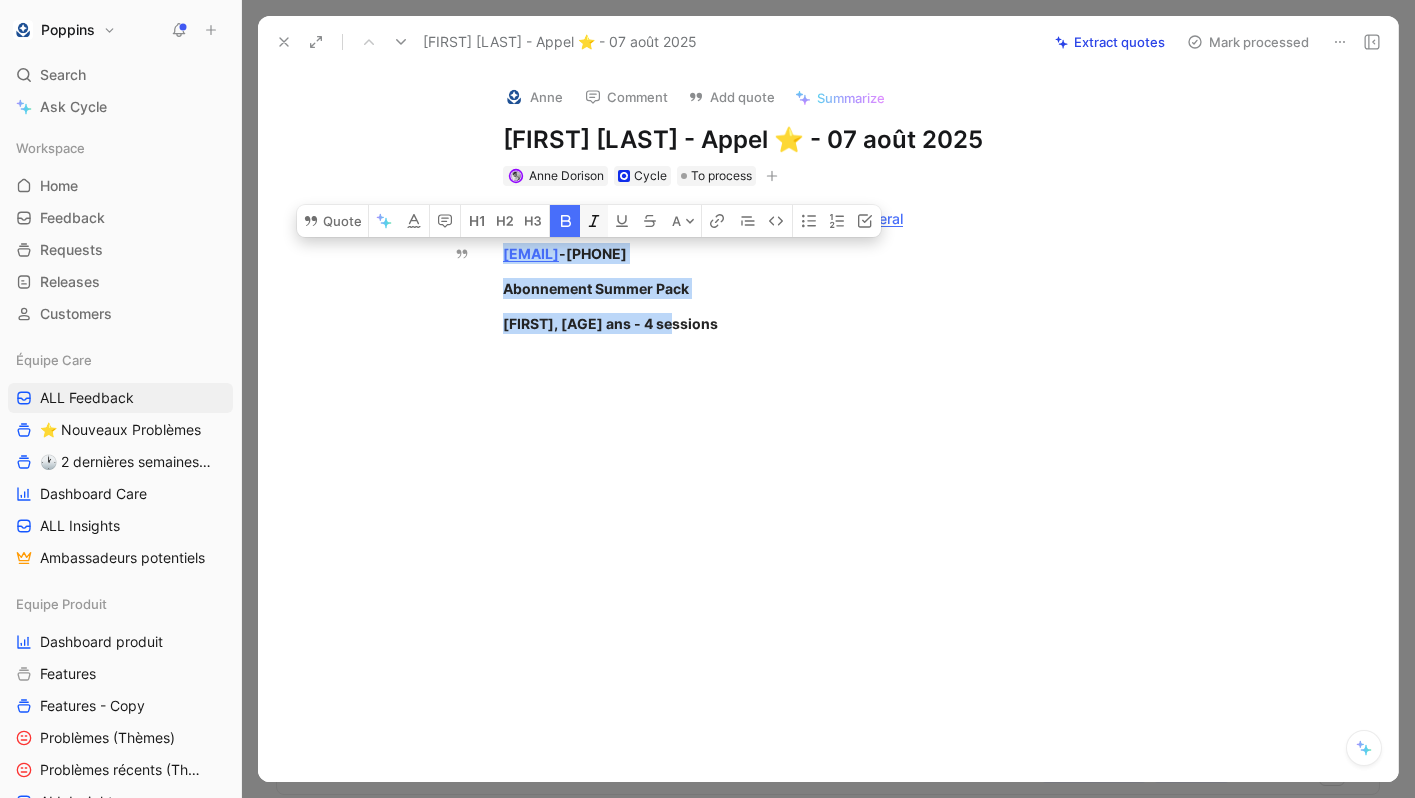click 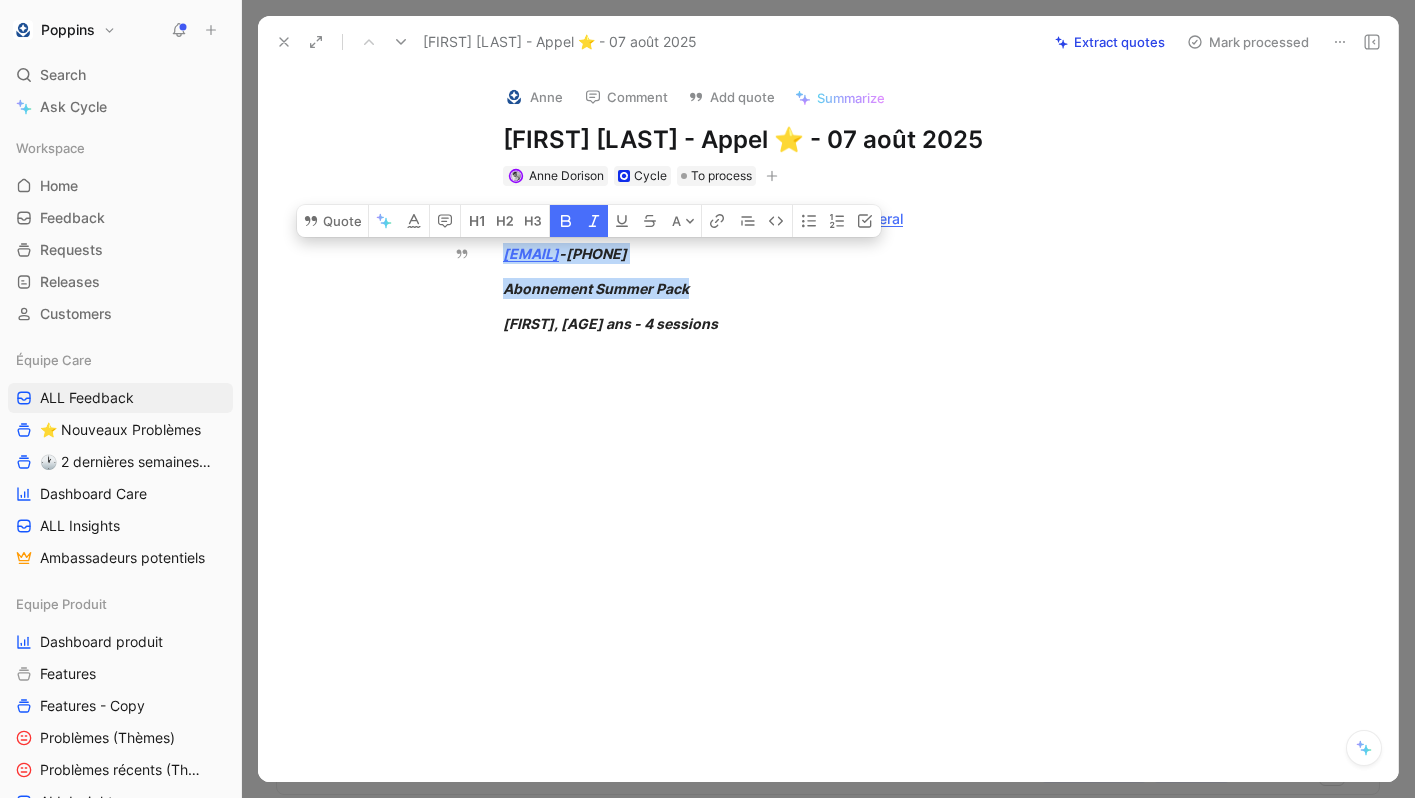 click 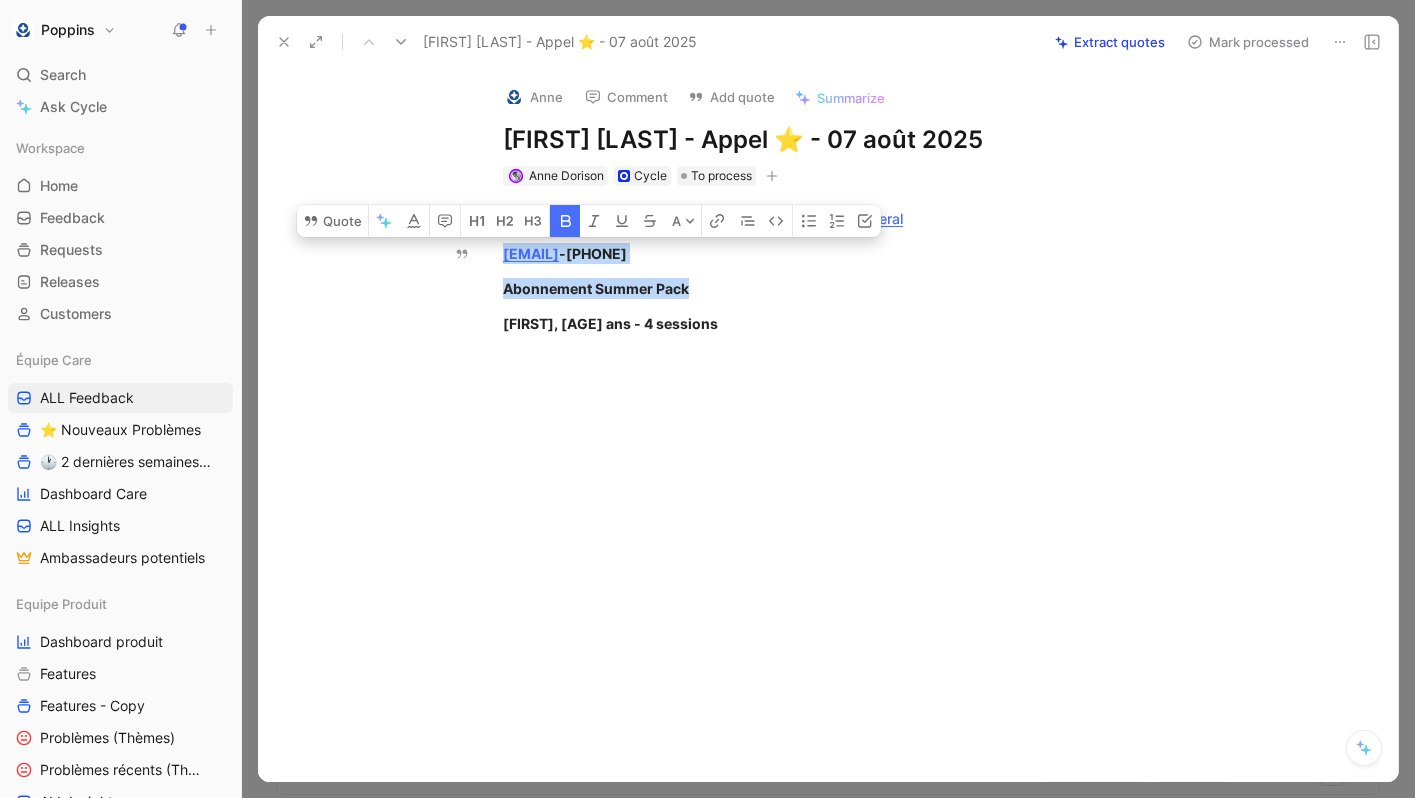 click 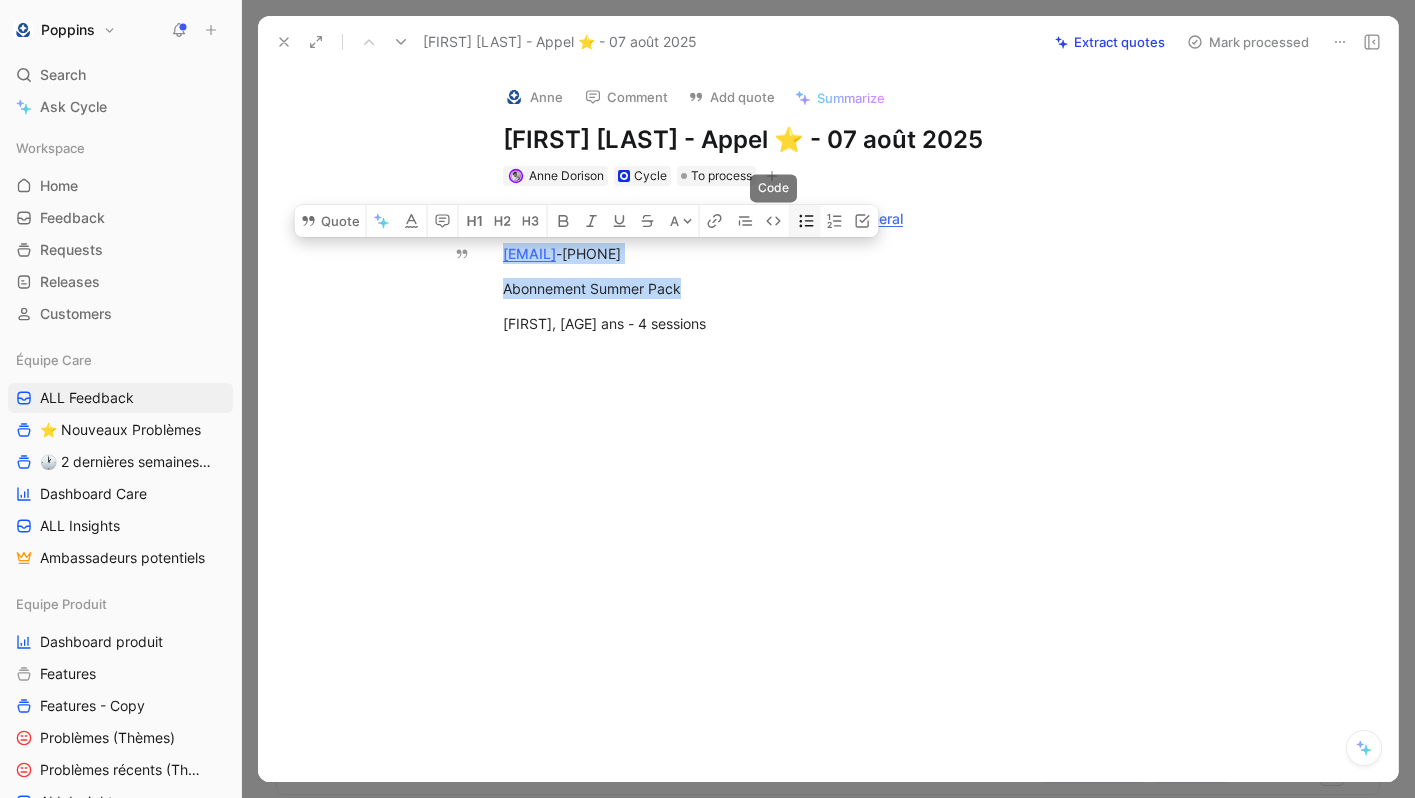 click at bounding box center (806, 221) 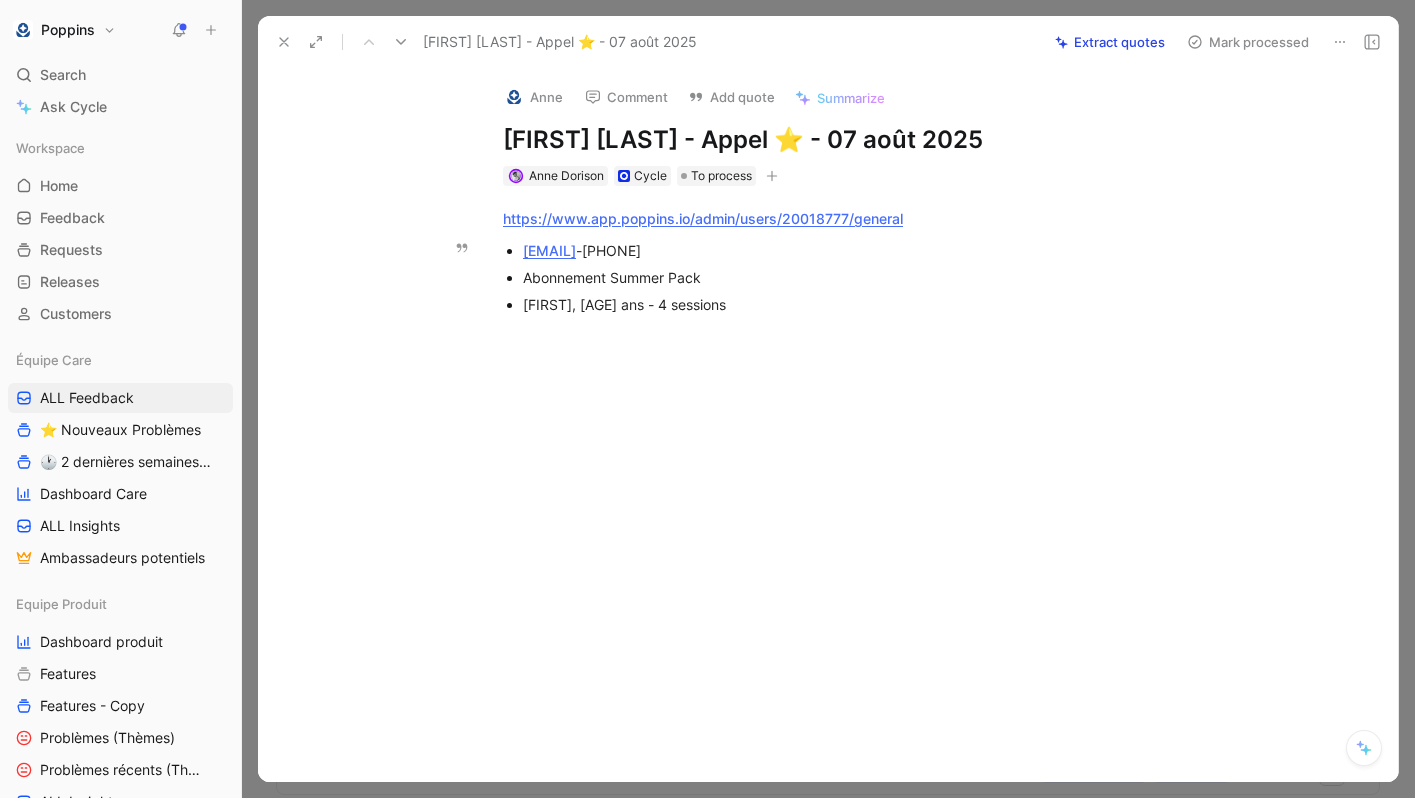 click on "[FIRST], [AGE] ans - 4 sessions" at bounding box center (859, 304) 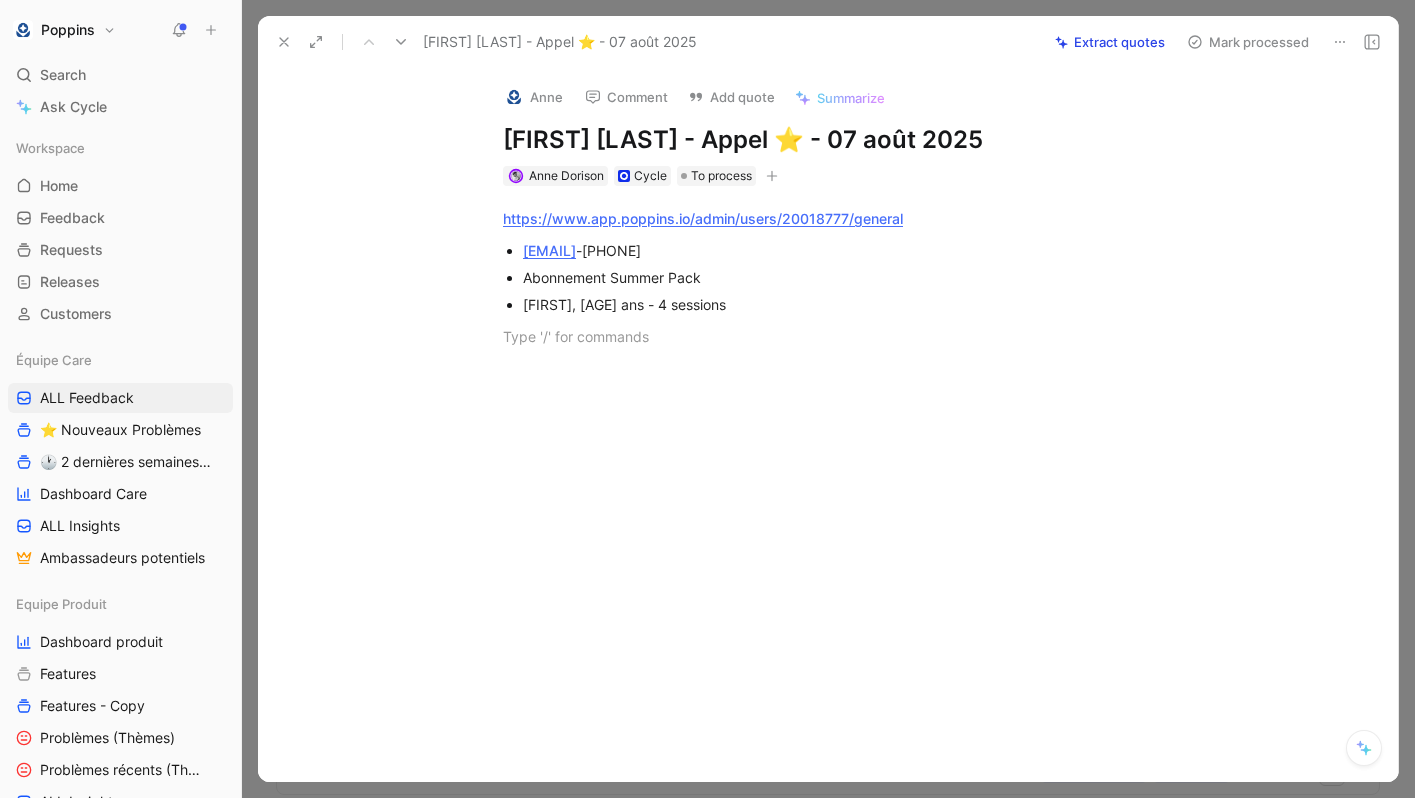 click at bounding box center (514, 97) 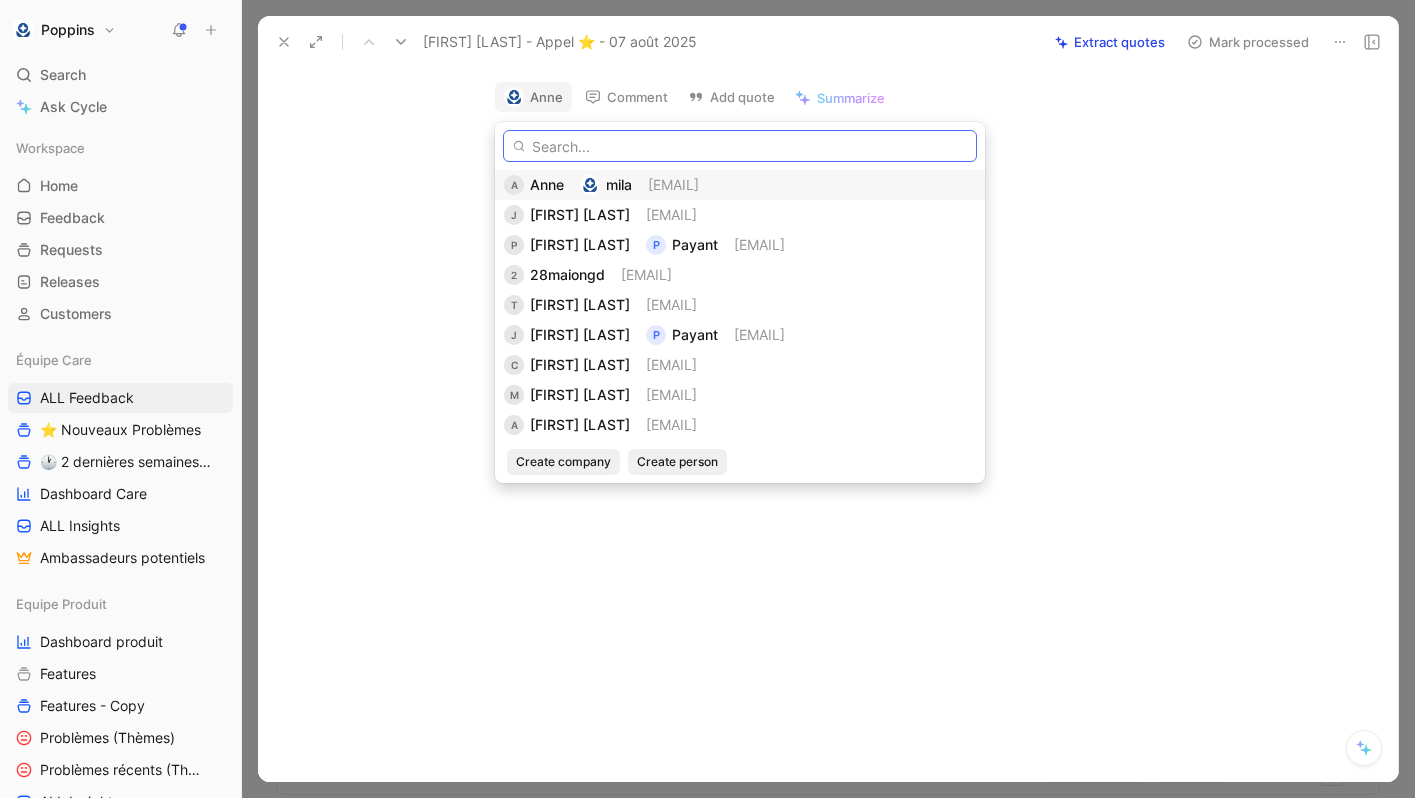 paste on "[EMAIL]" 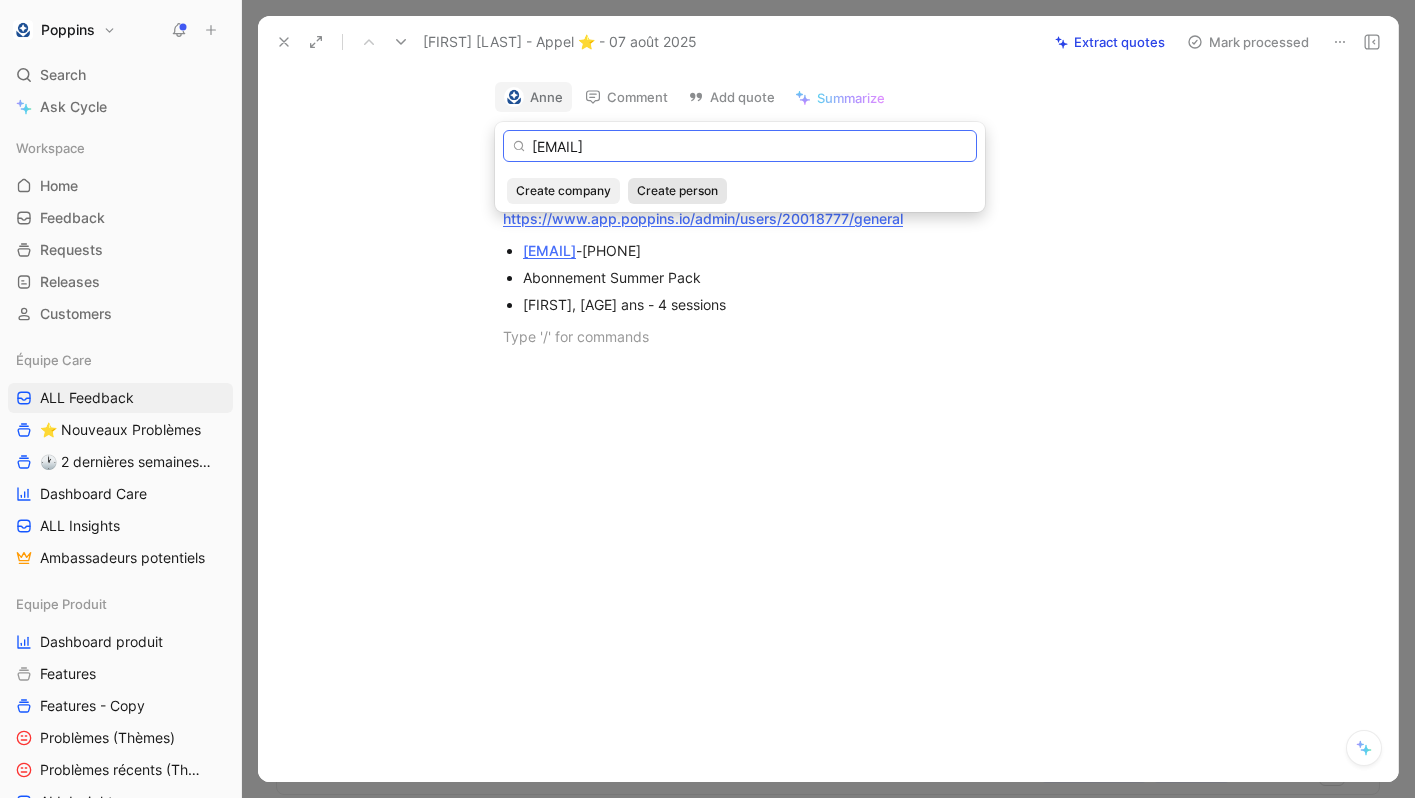 type on "[EMAIL]" 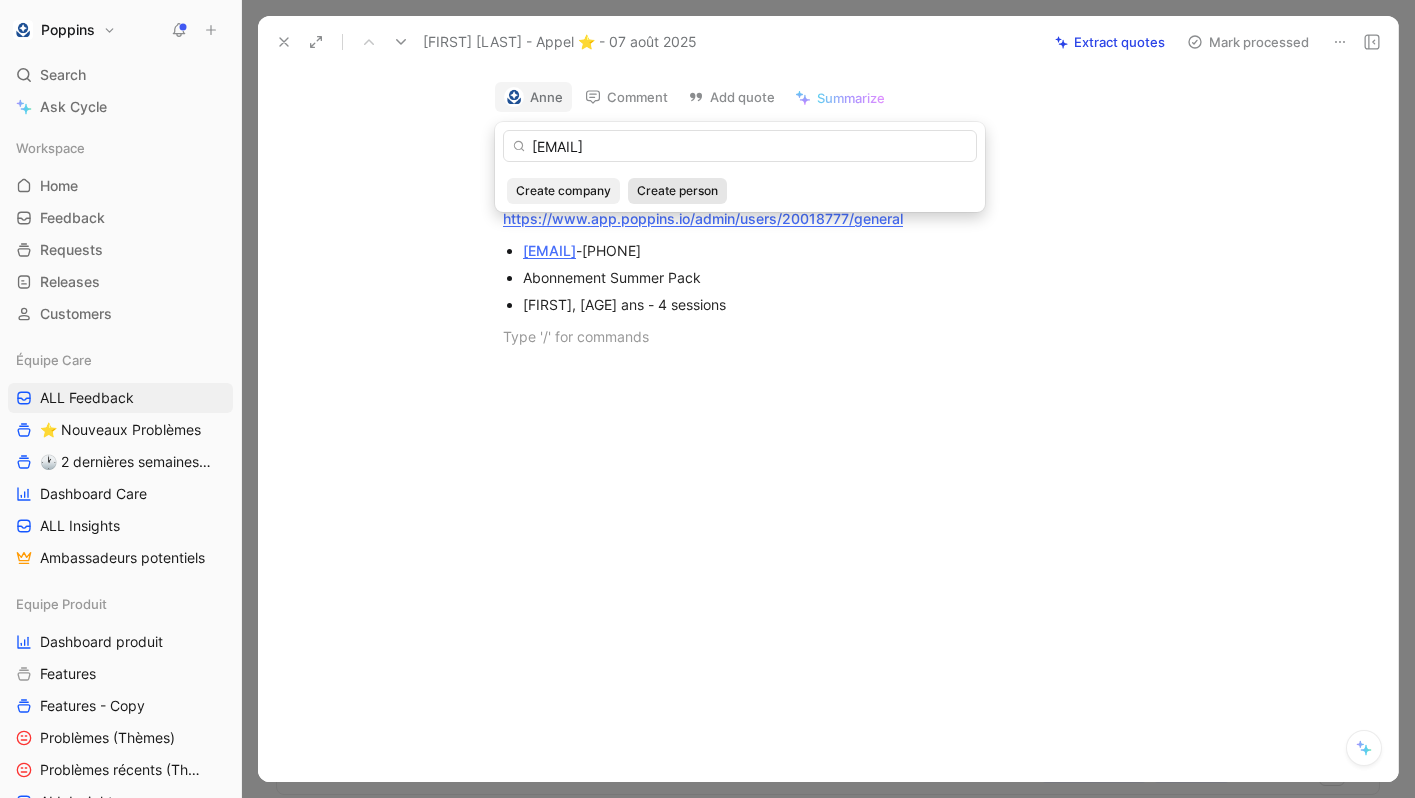click on "Create person" at bounding box center [677, 191] 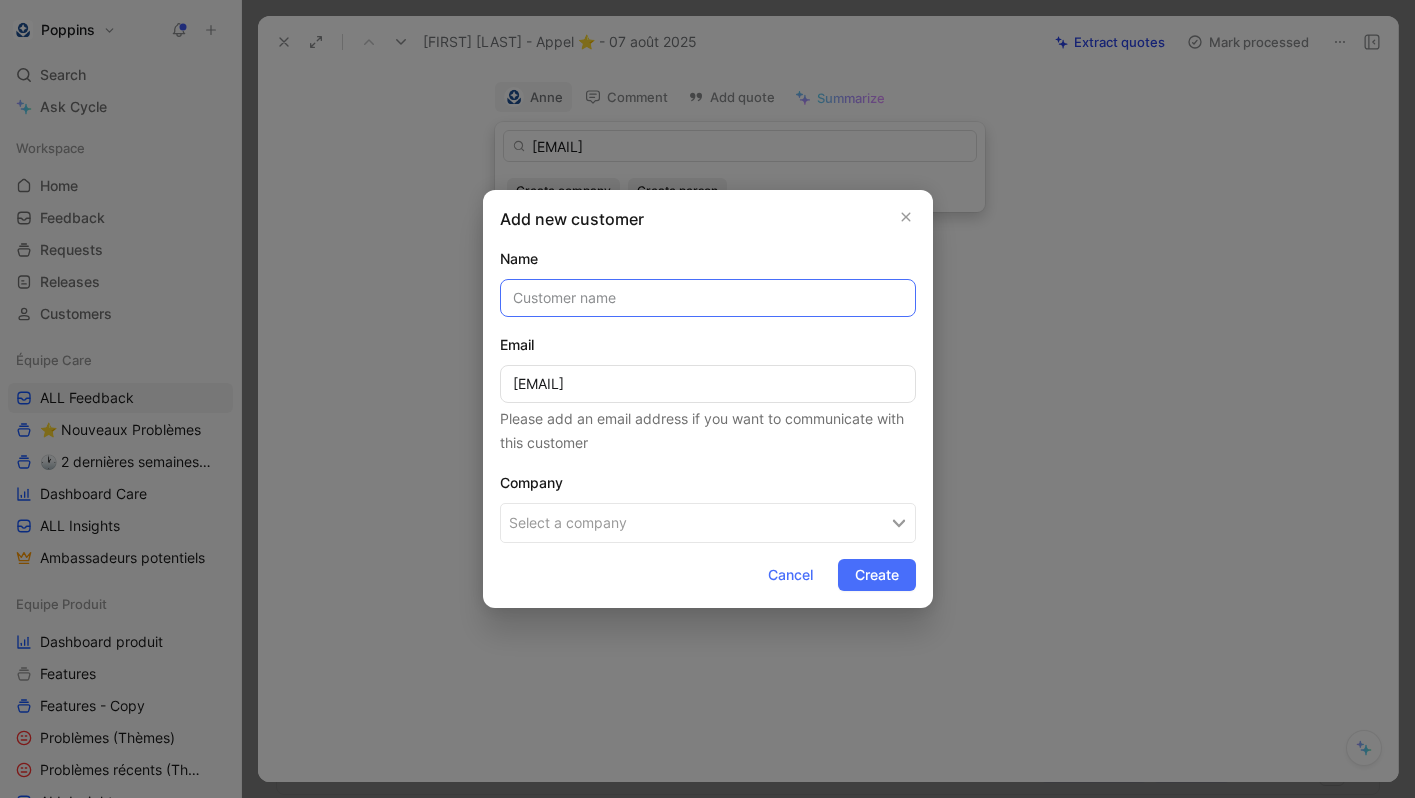 click at bounding box center [708, 298] 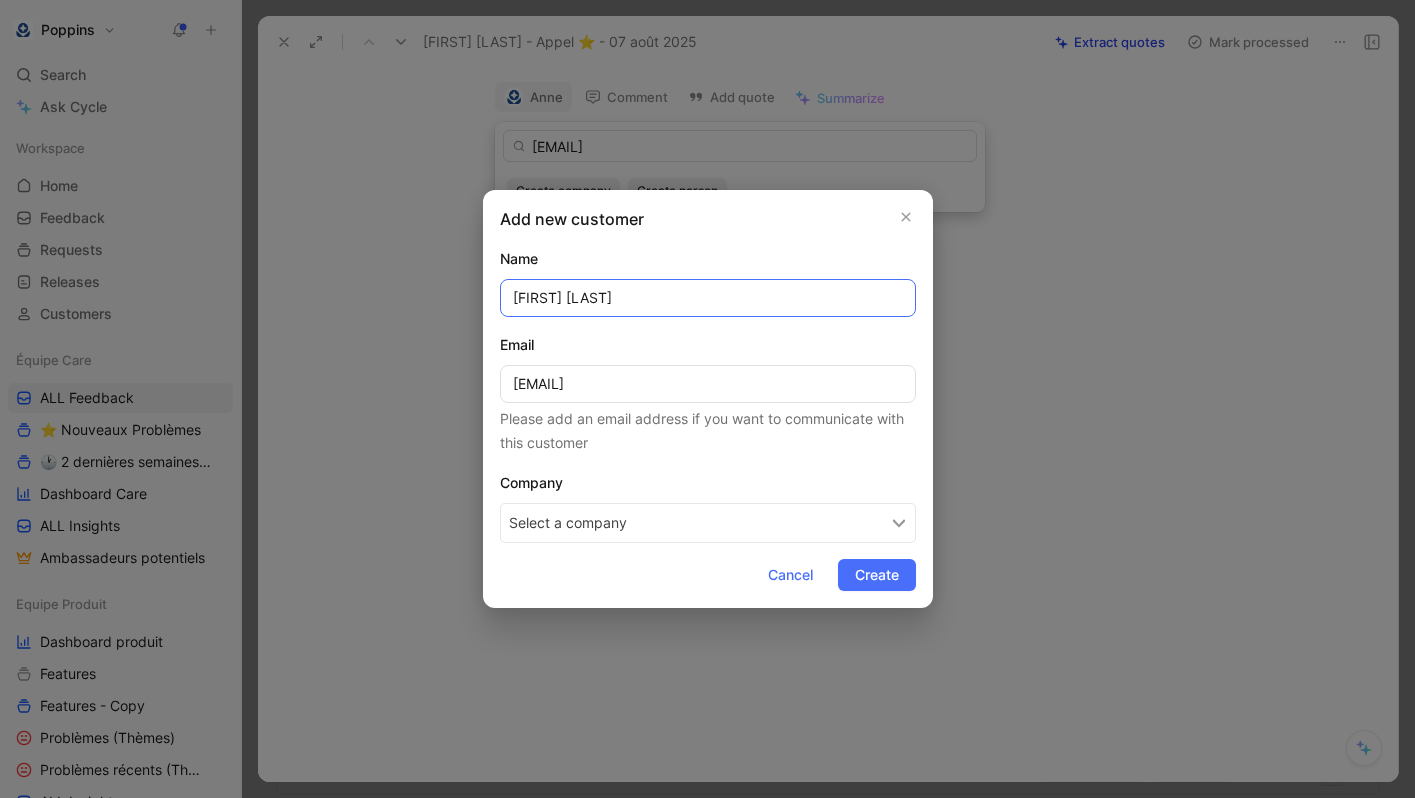 type on "[FIRST] [LAST]" 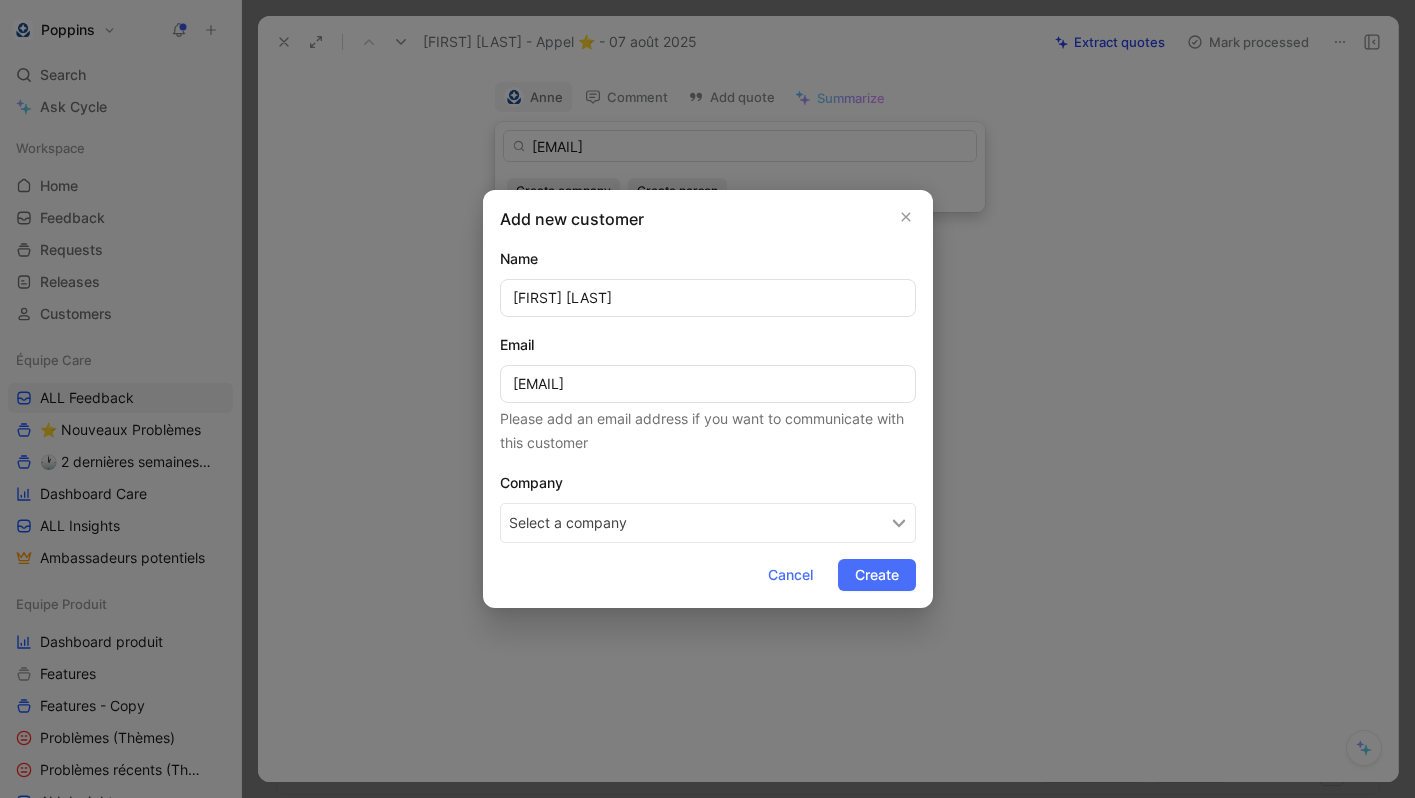 click on "Select a company" at bounding box center (708, 523) 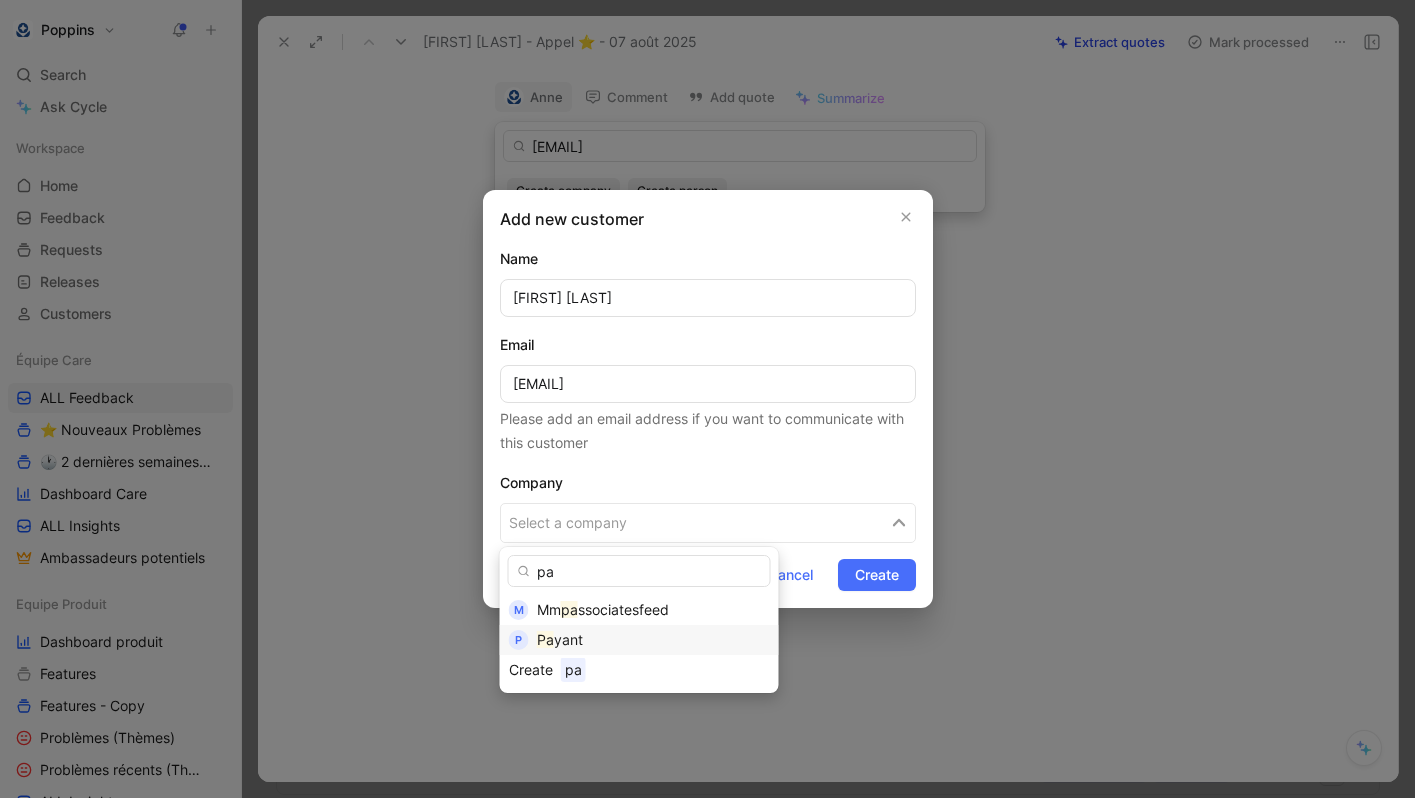 type on "pa" 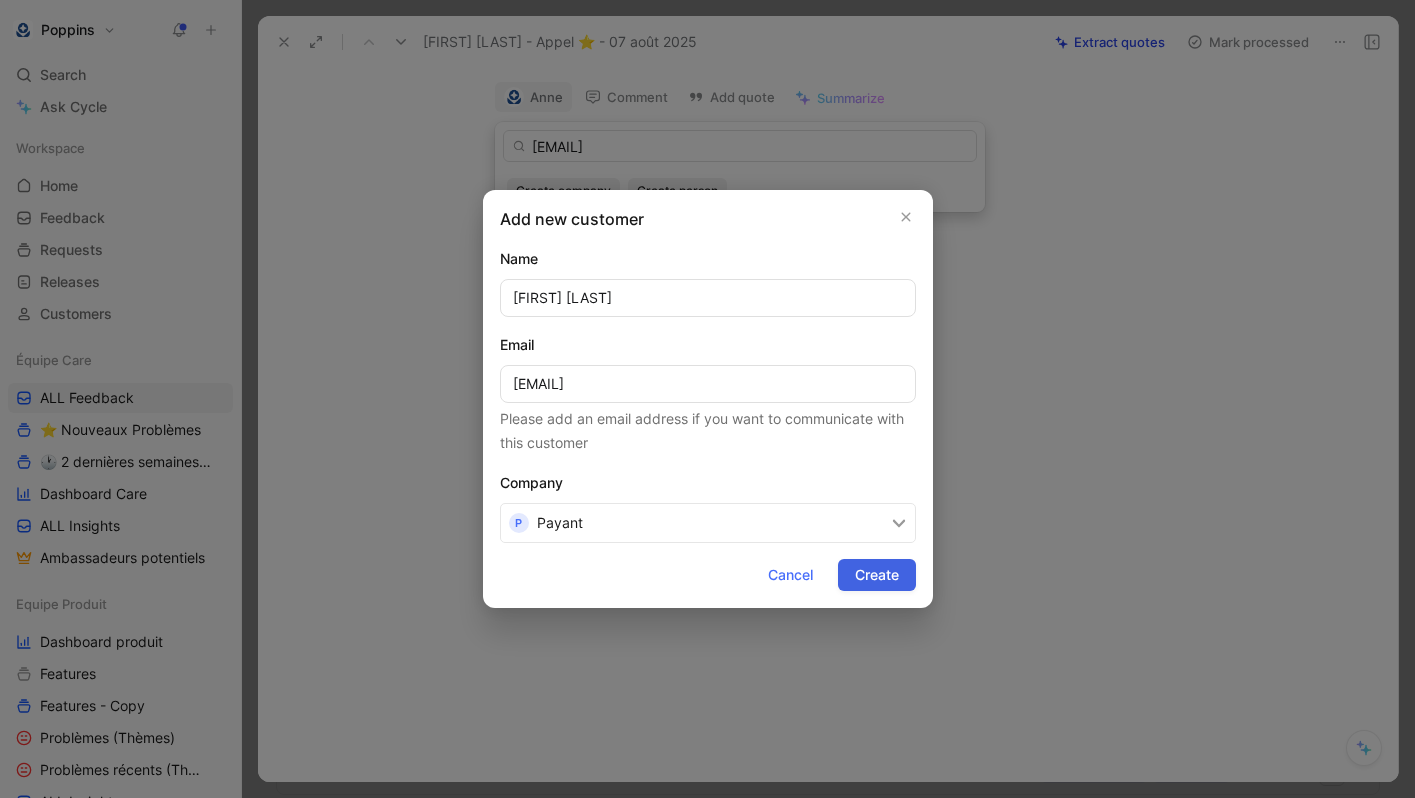 click on "Create" at bounding box center [877, 575] 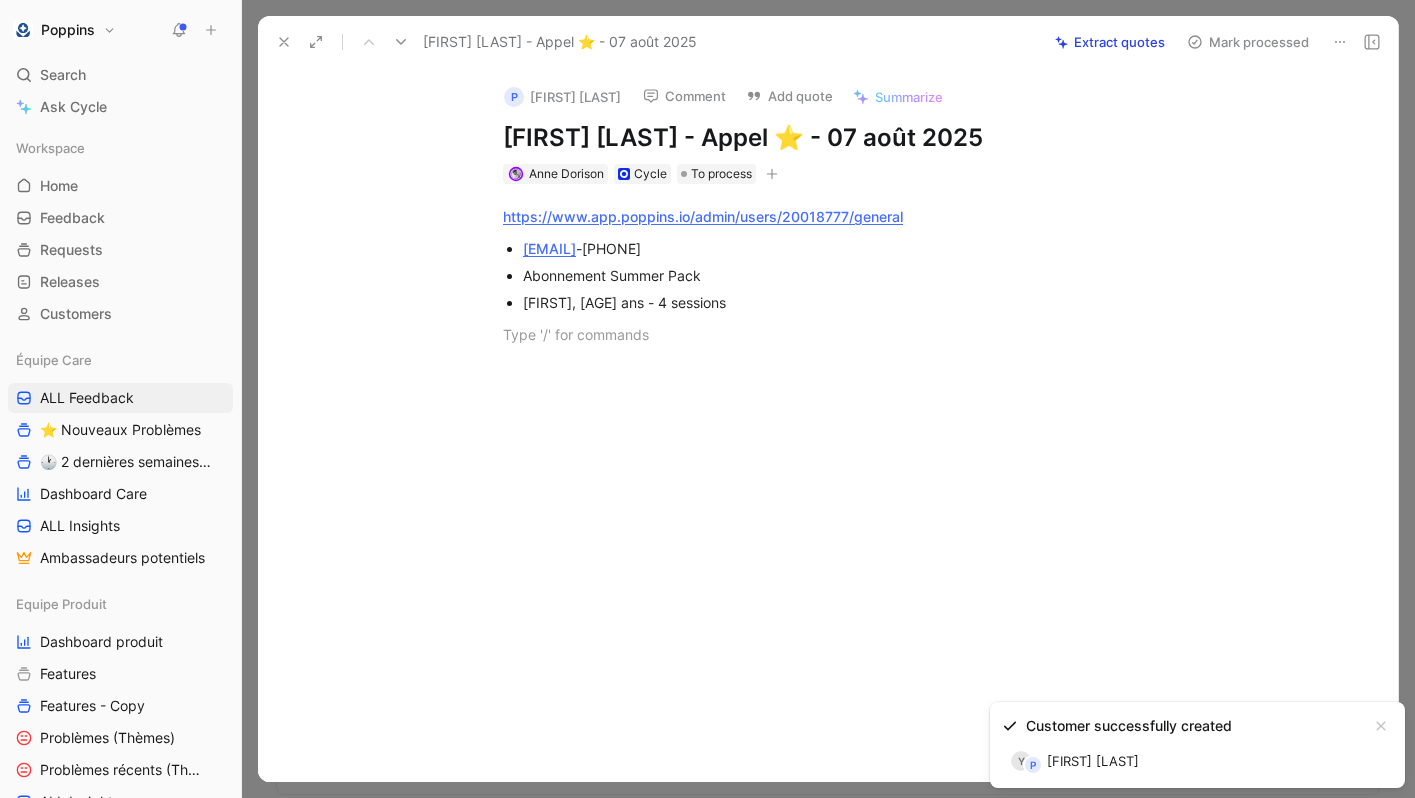 click 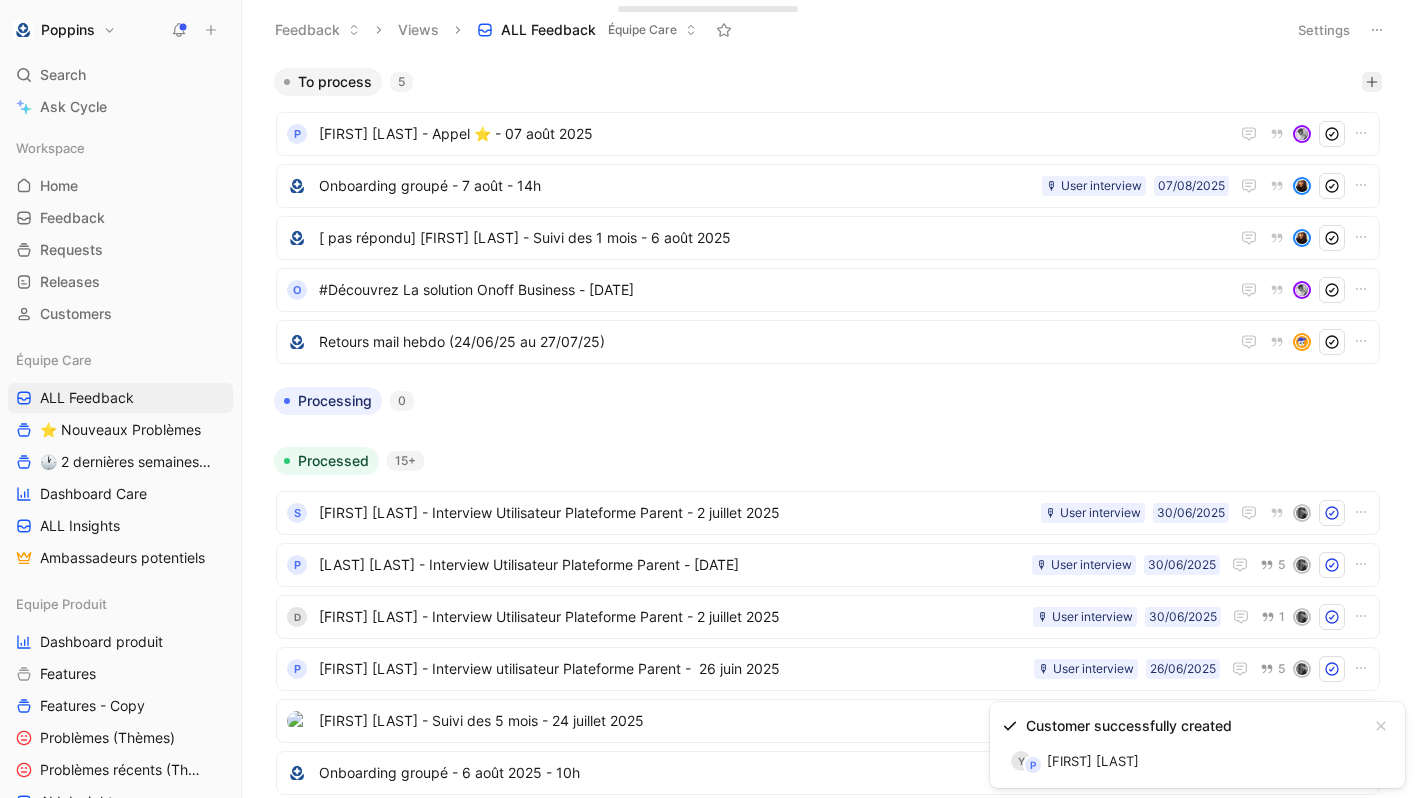 click 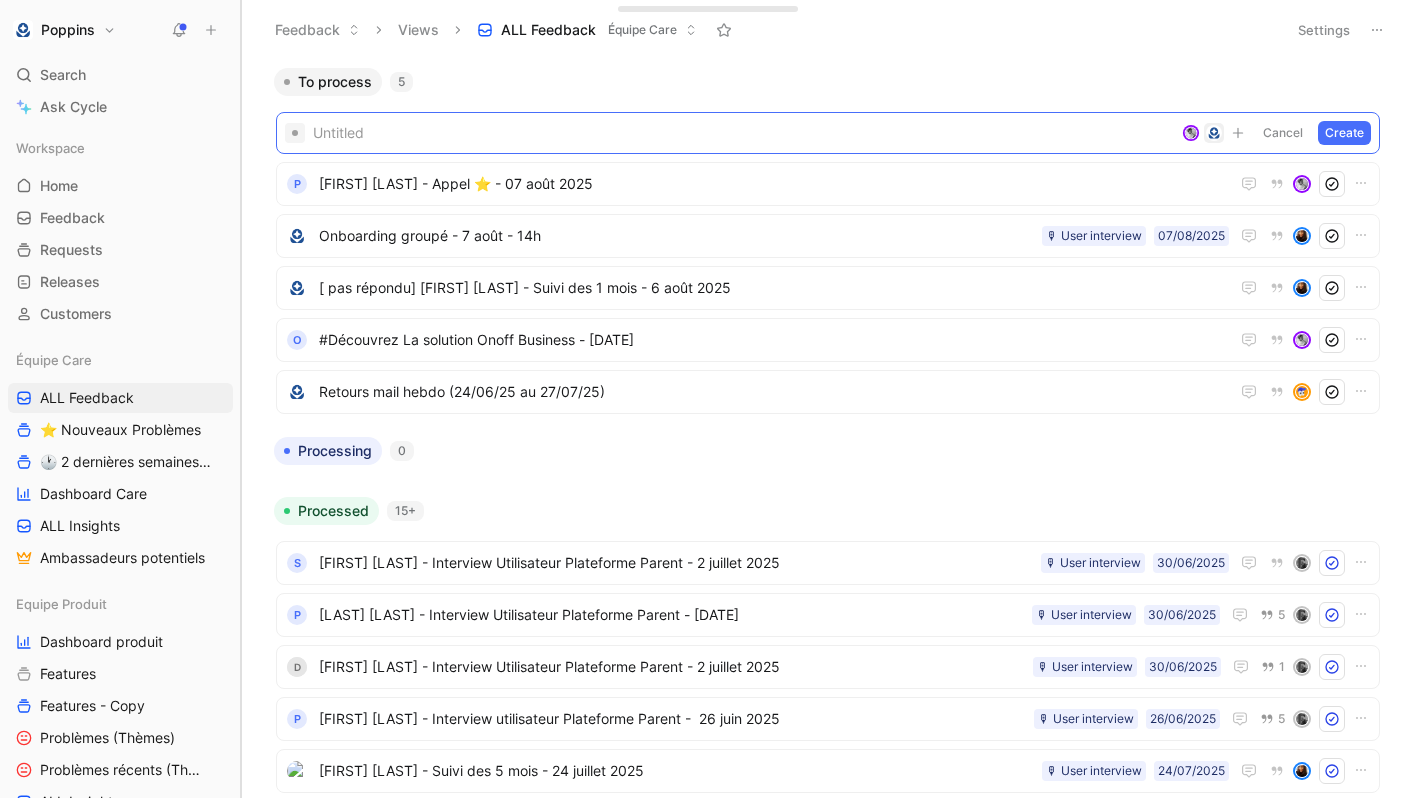 click at bounding box center [241, 399] 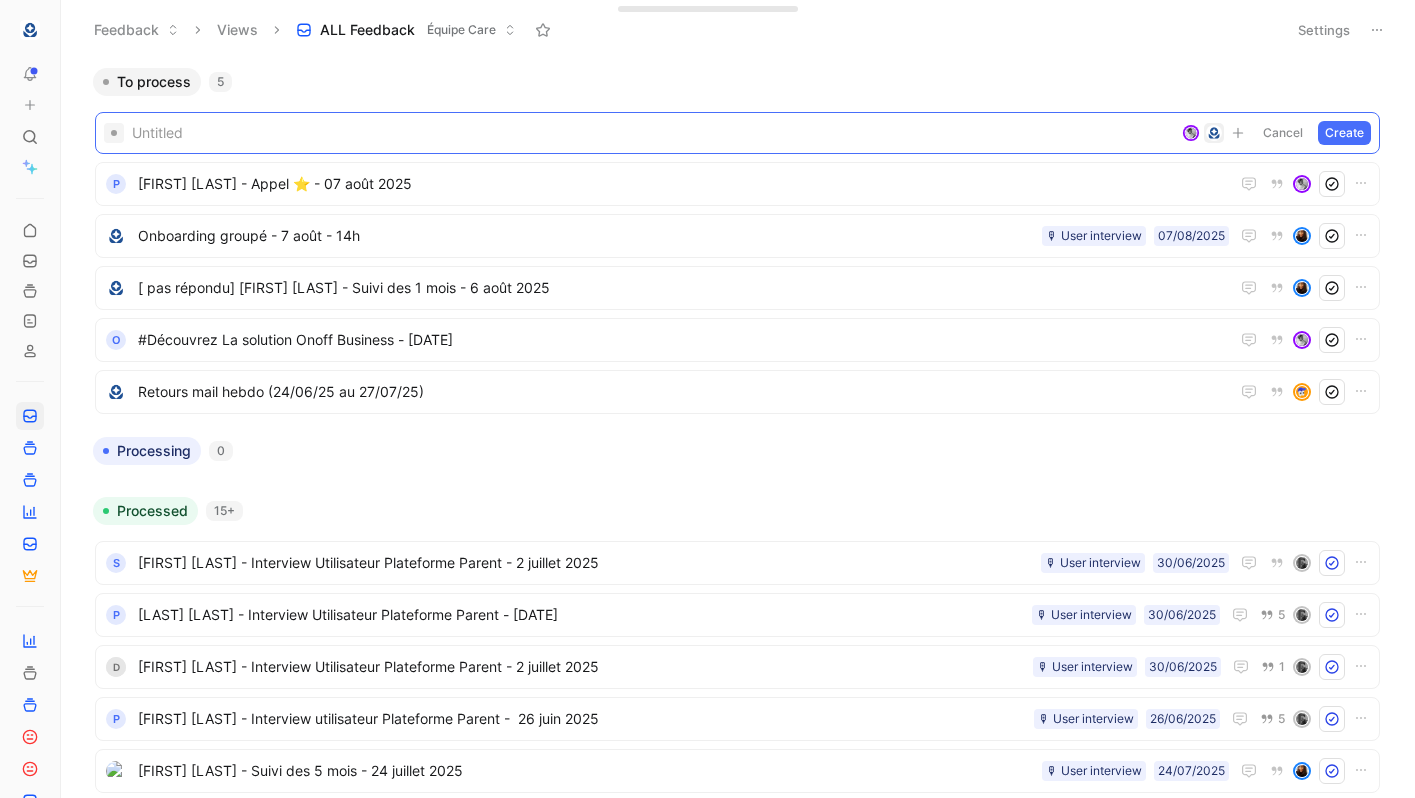 click on "To pick up a draggable item, press the space bar.
While dragging, use the arrow keys to move the item.
Press space again to drop the item in its new position, or press escape to cancel." at bounding box center (30, 399) 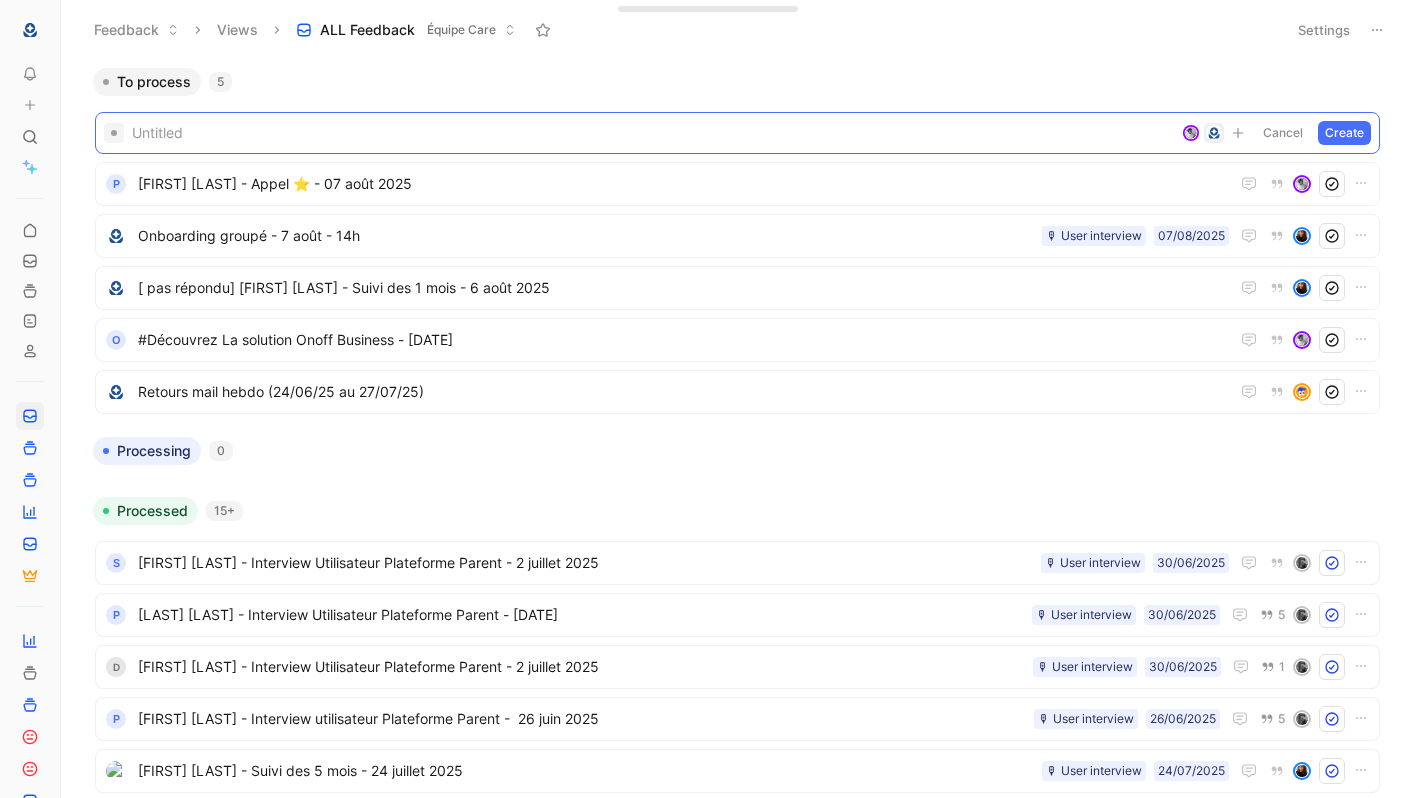 click on "To process 5" at bounding box center (737, 82) 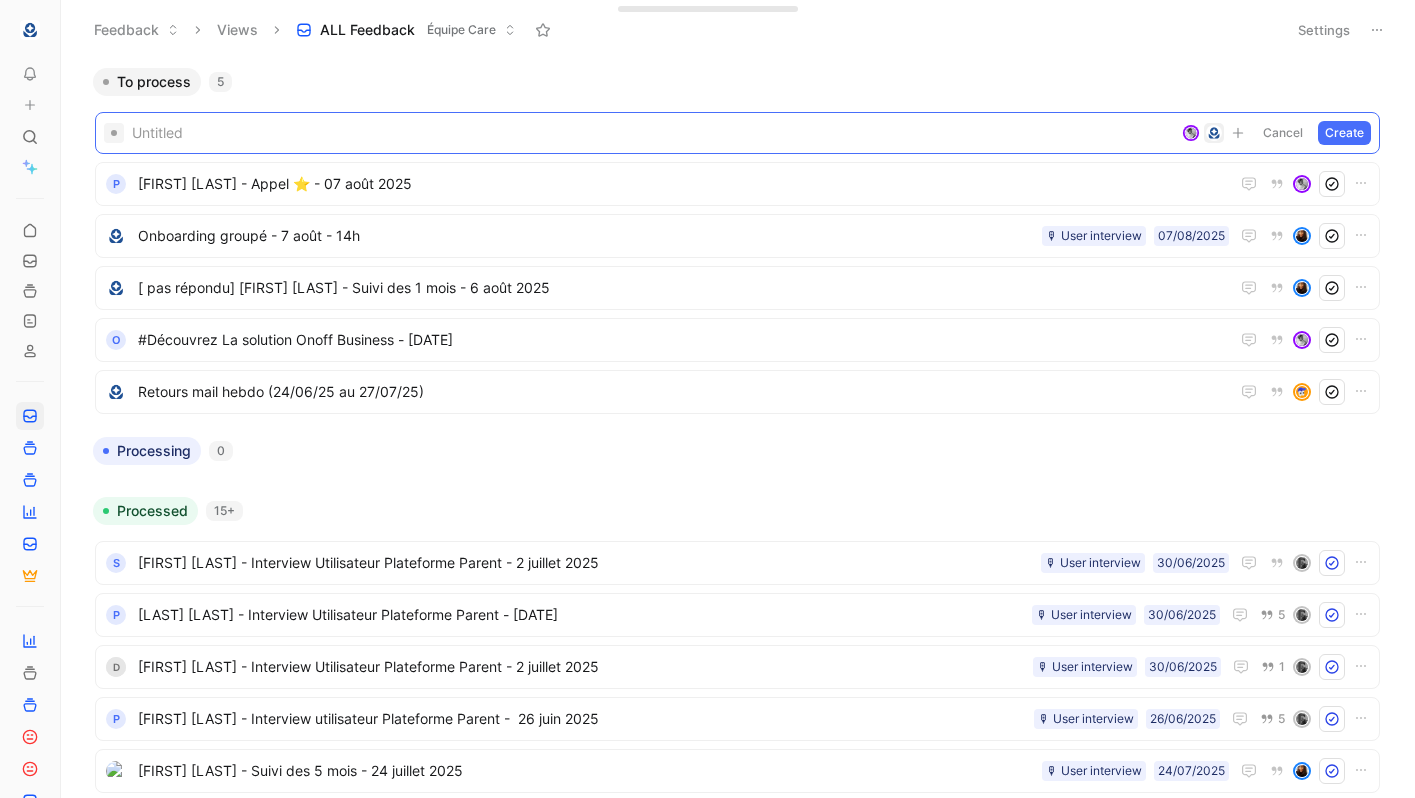 click at bounding box center [30, 30] 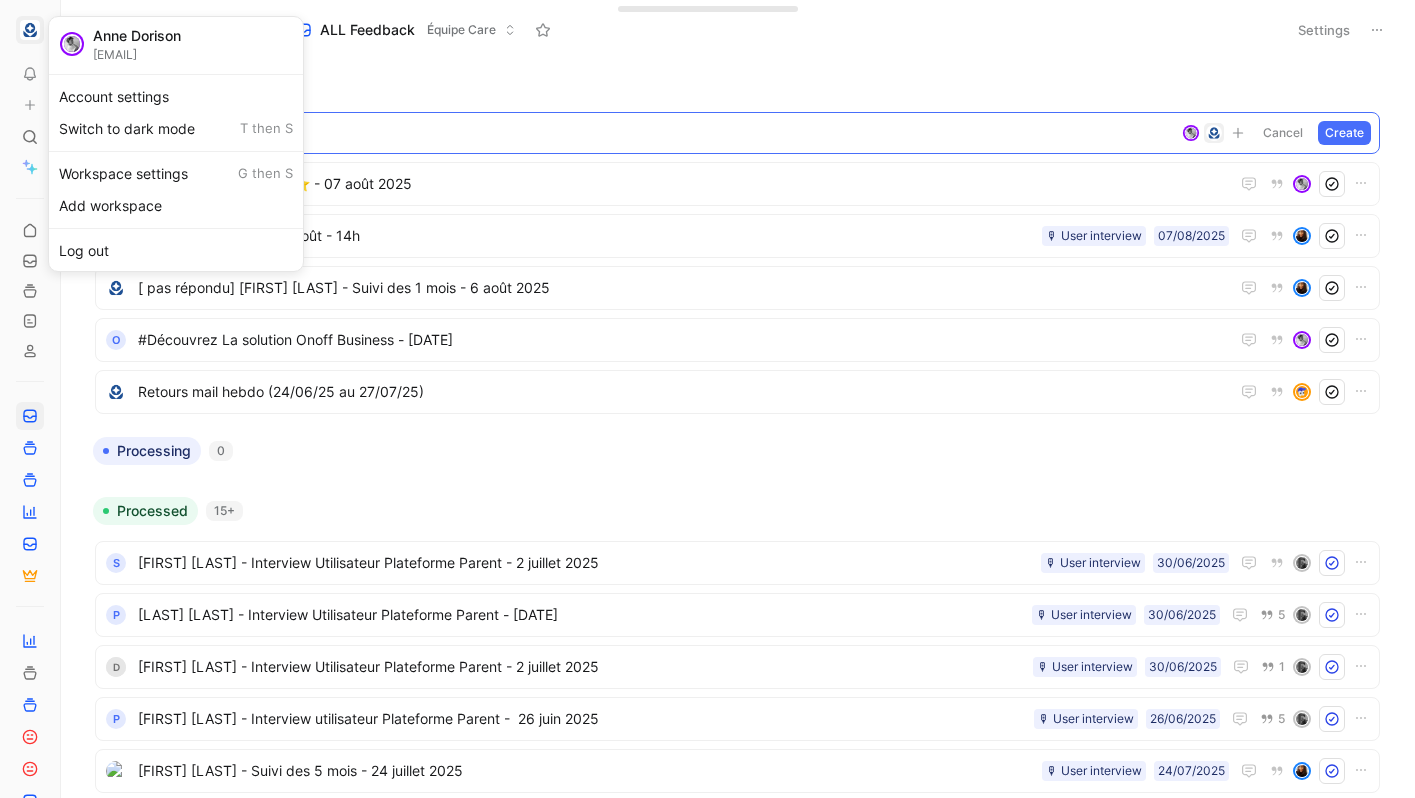 click at bounding box center (707, 399) 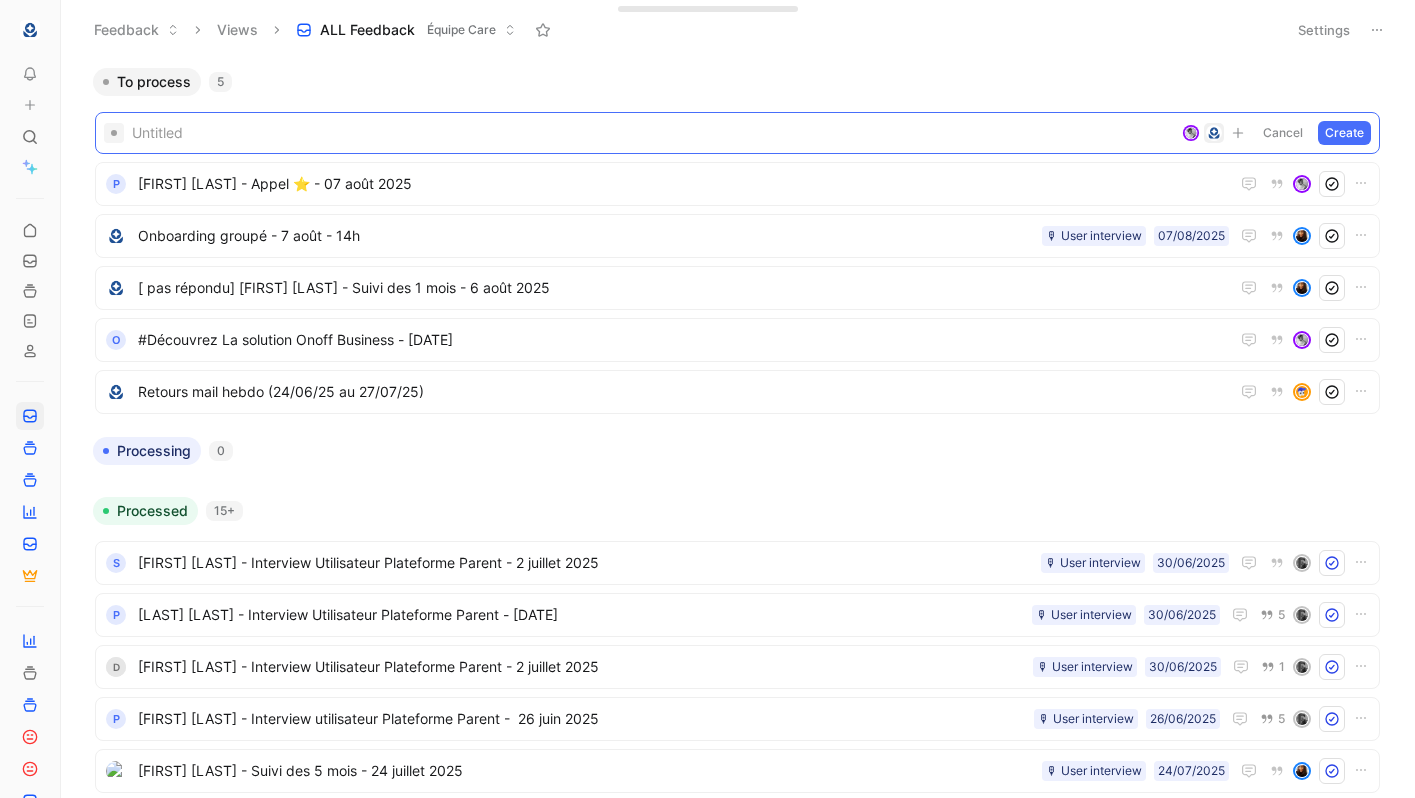 click at bounding box center [30, 74] 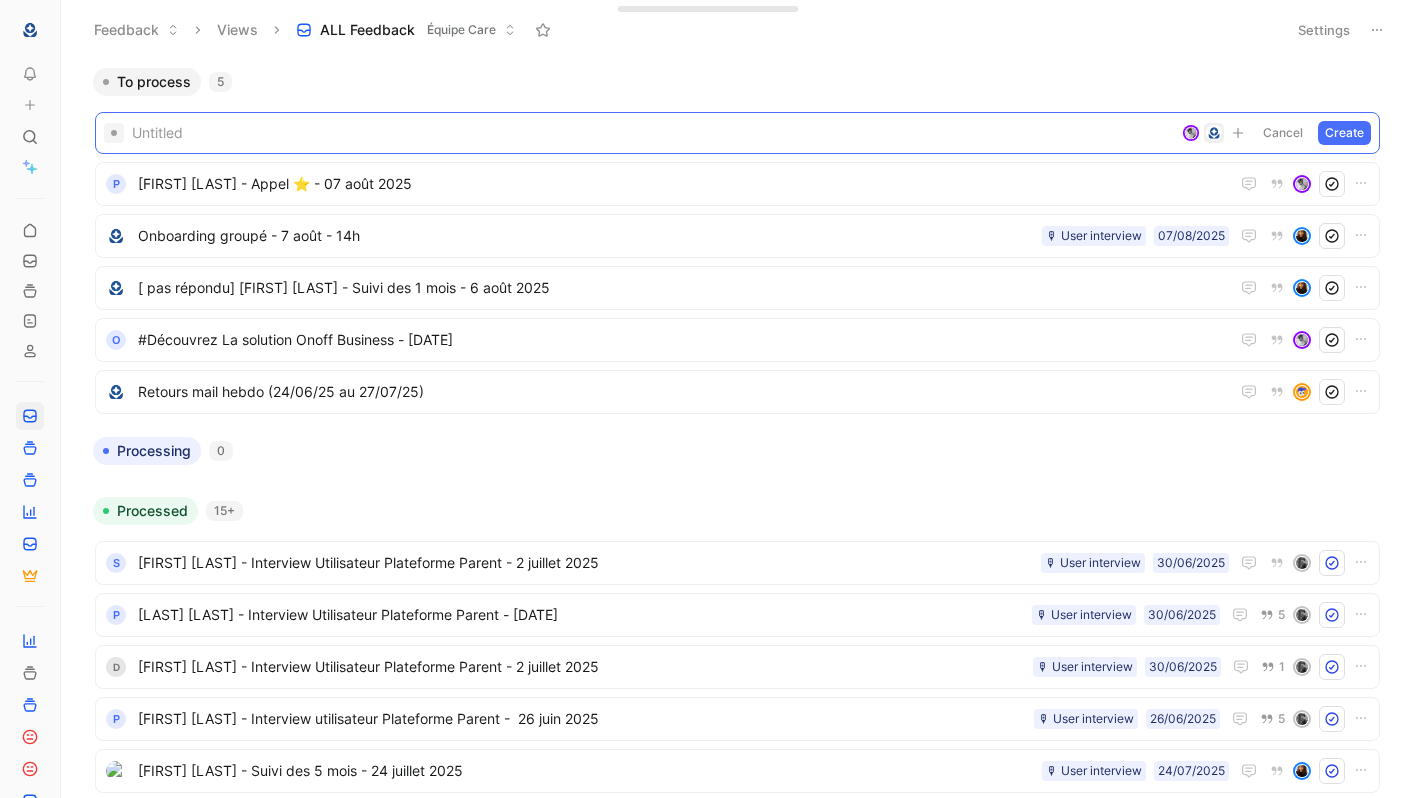 click on "Untitled Cancel Create P [FIRST] [LAST] - Appel ⭐️ - 07 août 2025
Onboarding groupé - 7 août - 14h 07/08/2025 🎙 User interview [ pas répondu] [FIRST] [LAST] - Suivi des 1 mois - 6 août 2025 O #Découvrez La solution Onoff Business - 8/5/2025 Retours mail hebdo (24/06/25 au 27/07/25)" at bounding box center [737, 258] 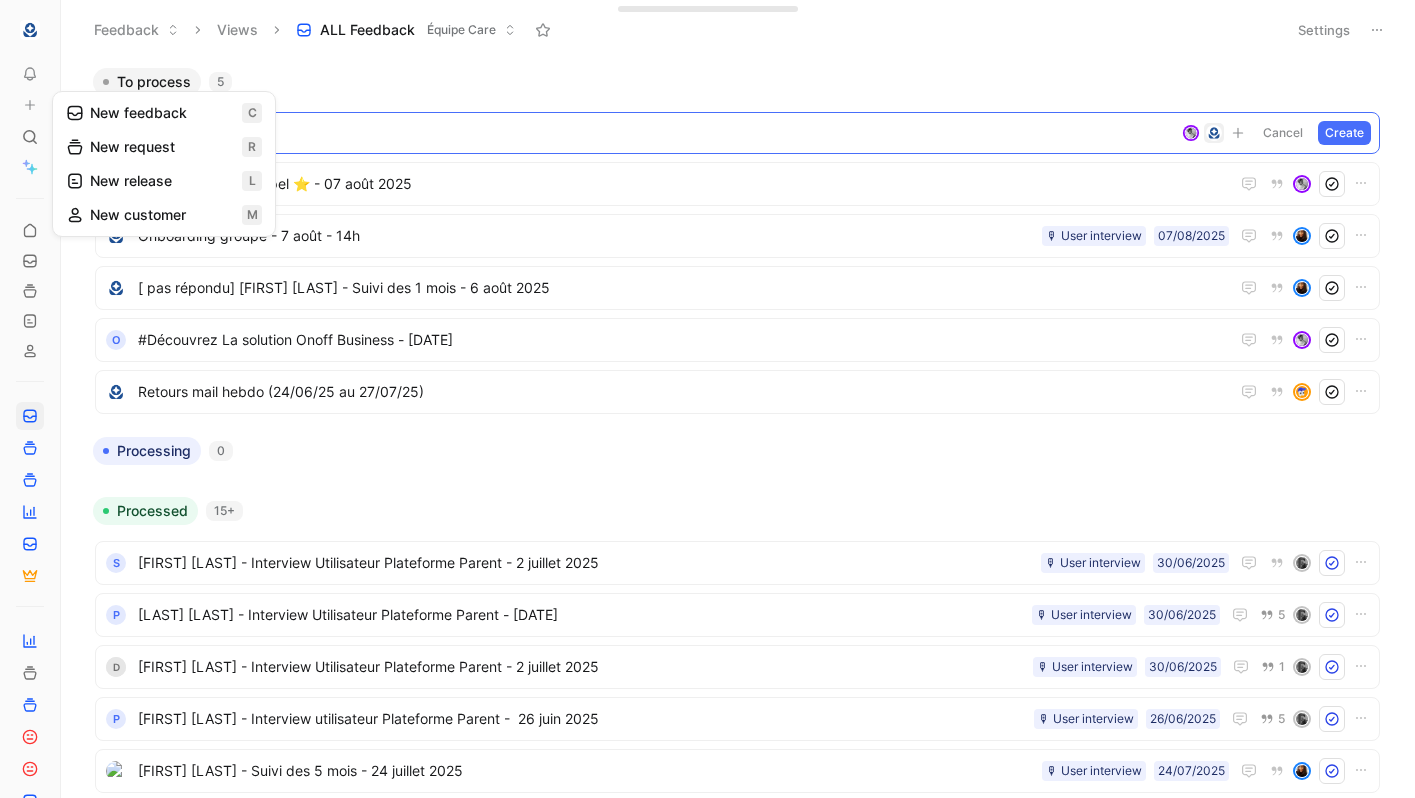 click at bounding box center [30, 105] 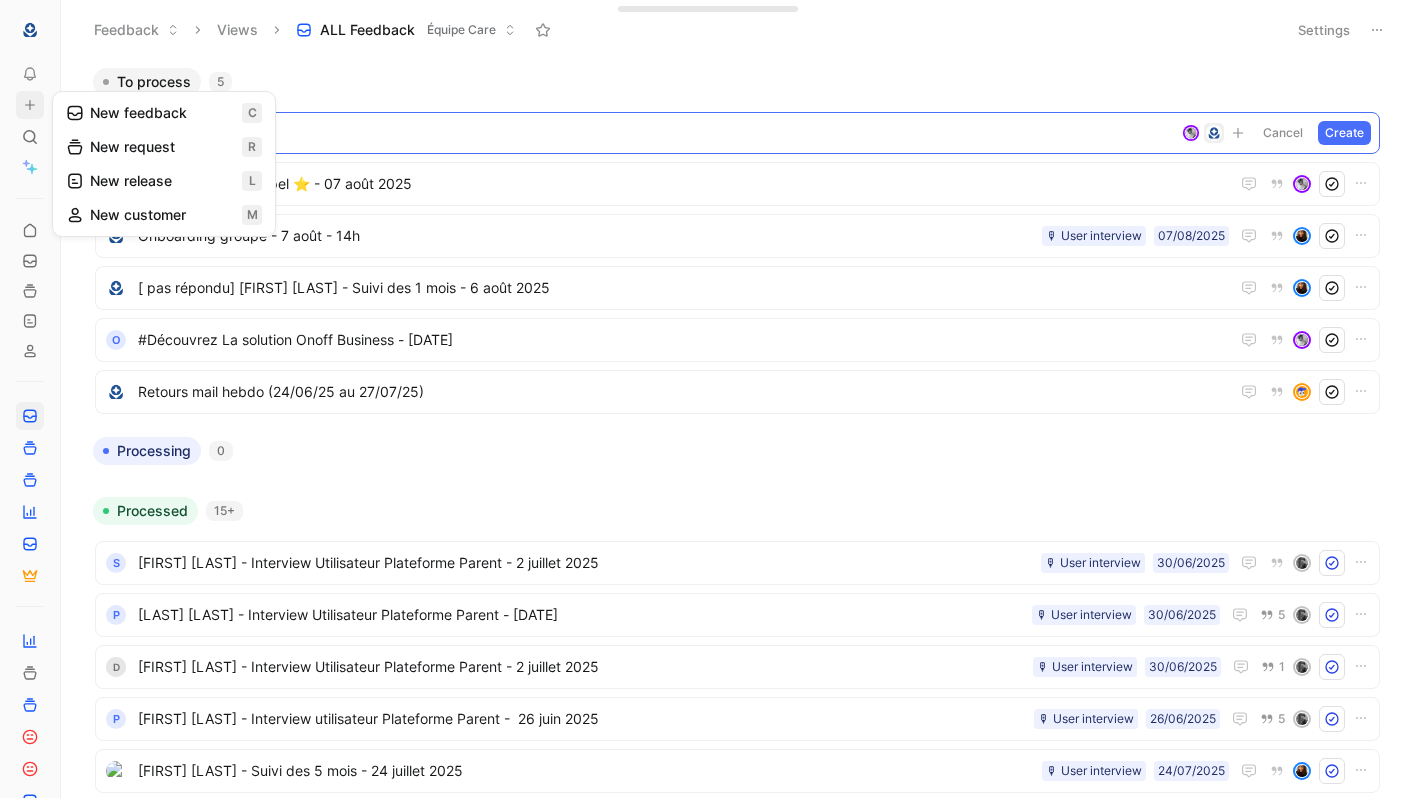 click 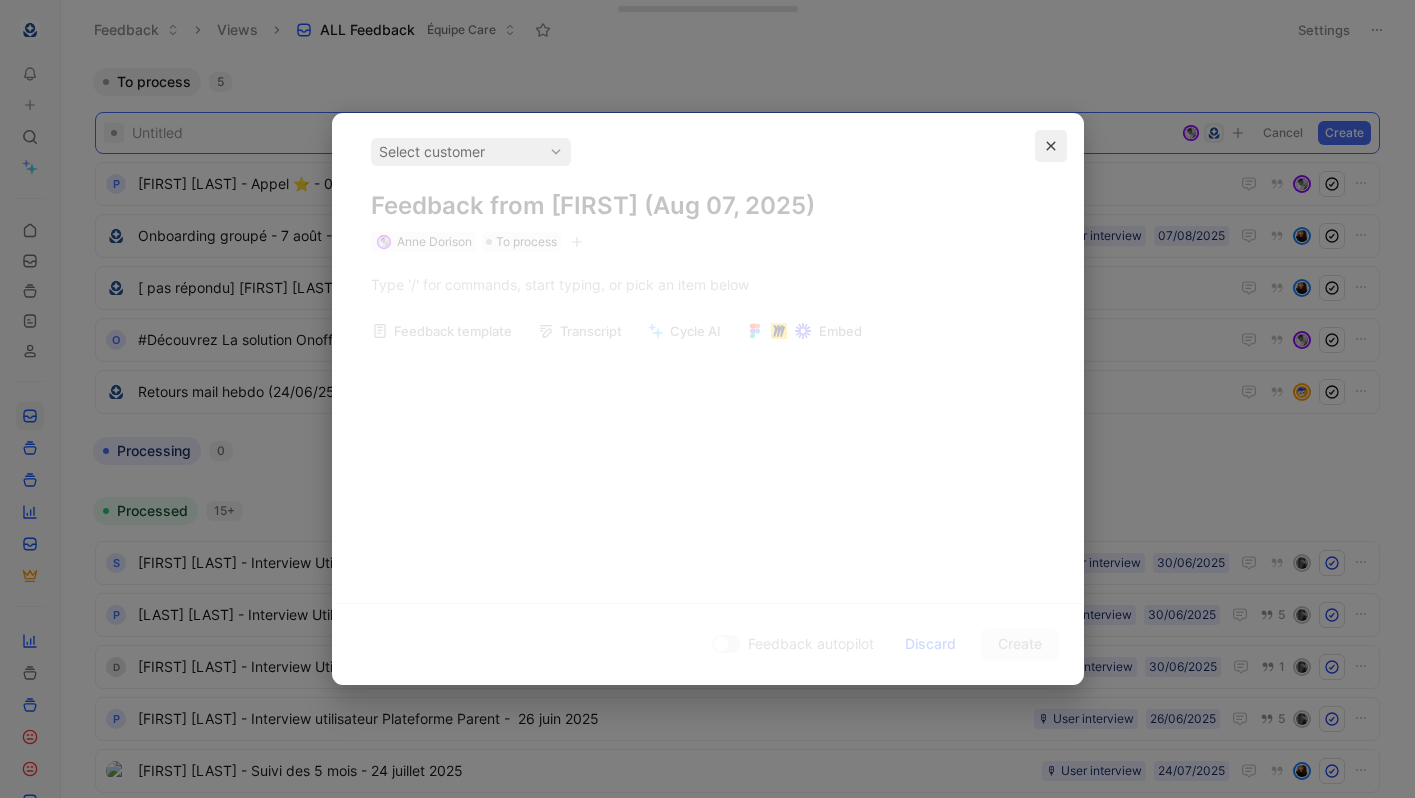 click 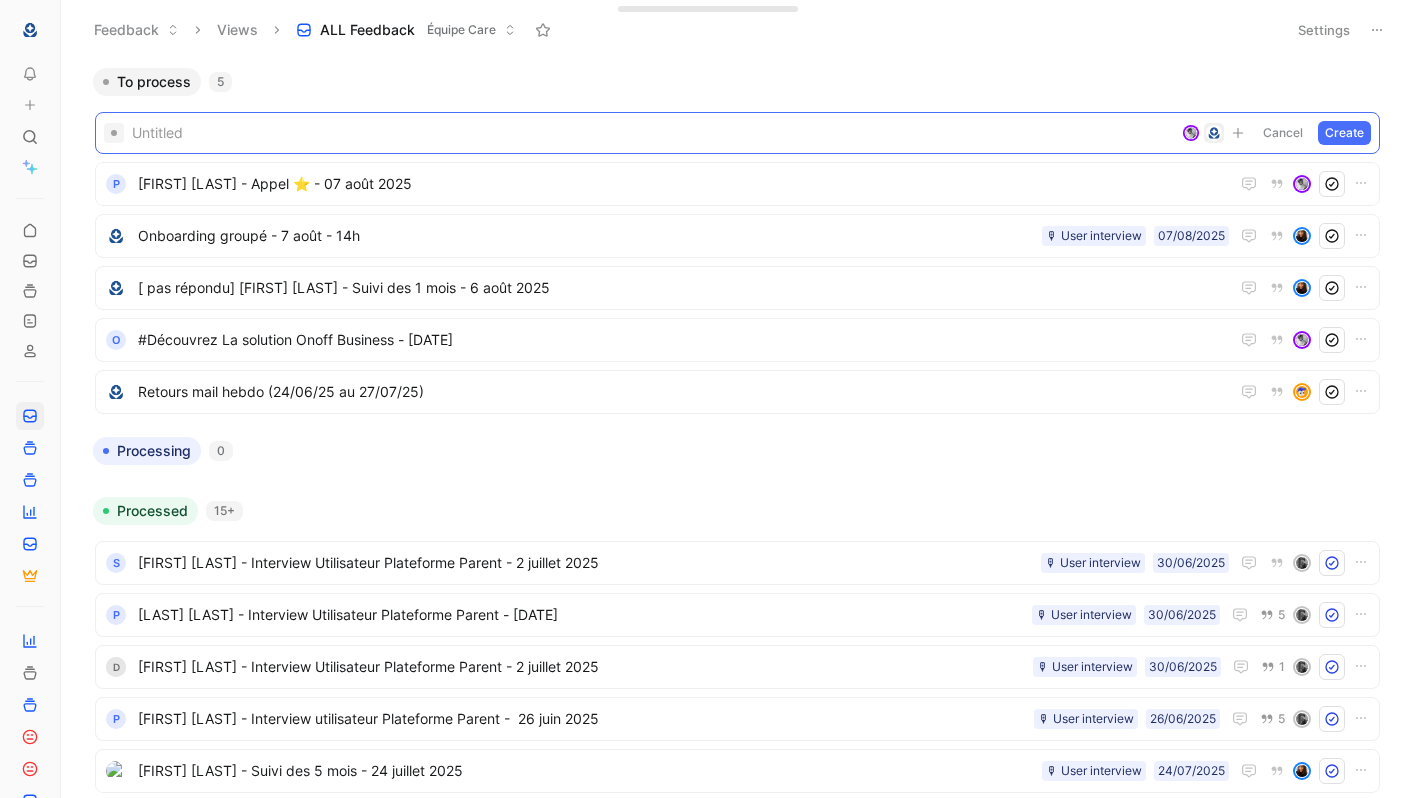 click at bounding box center (66, 30) 